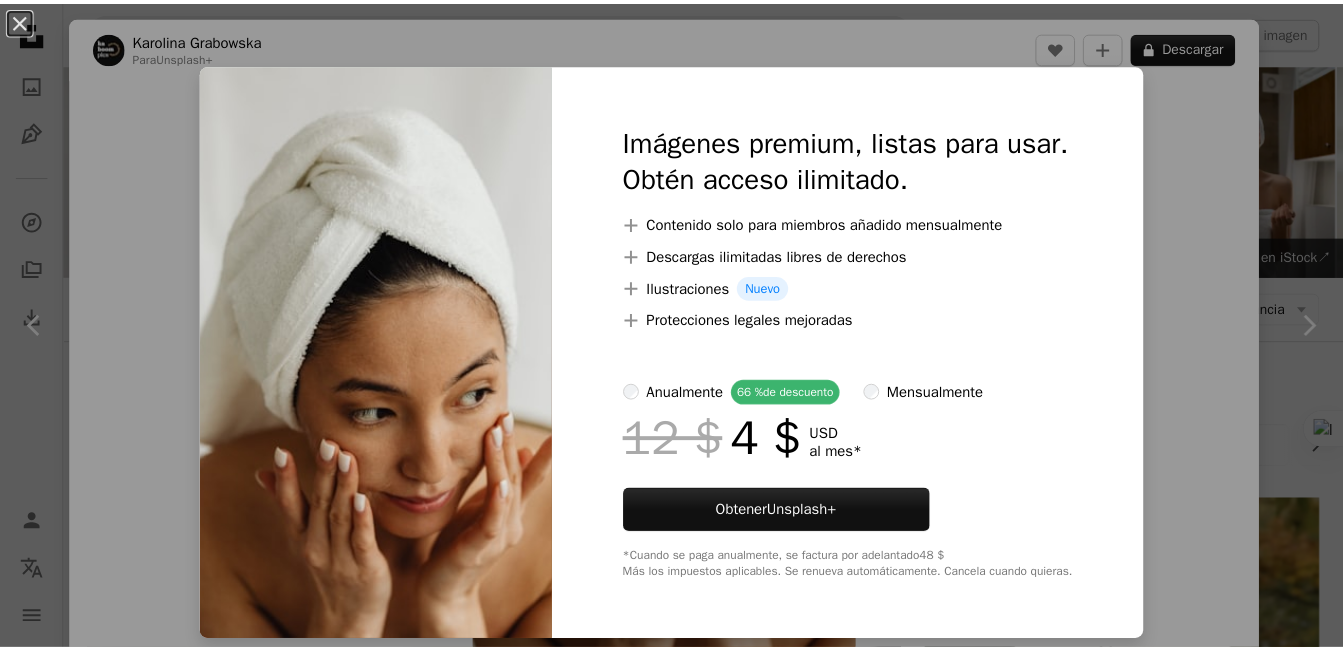 scroll, scrollTop: 2400, scrollLeft: 0, axis: vertical 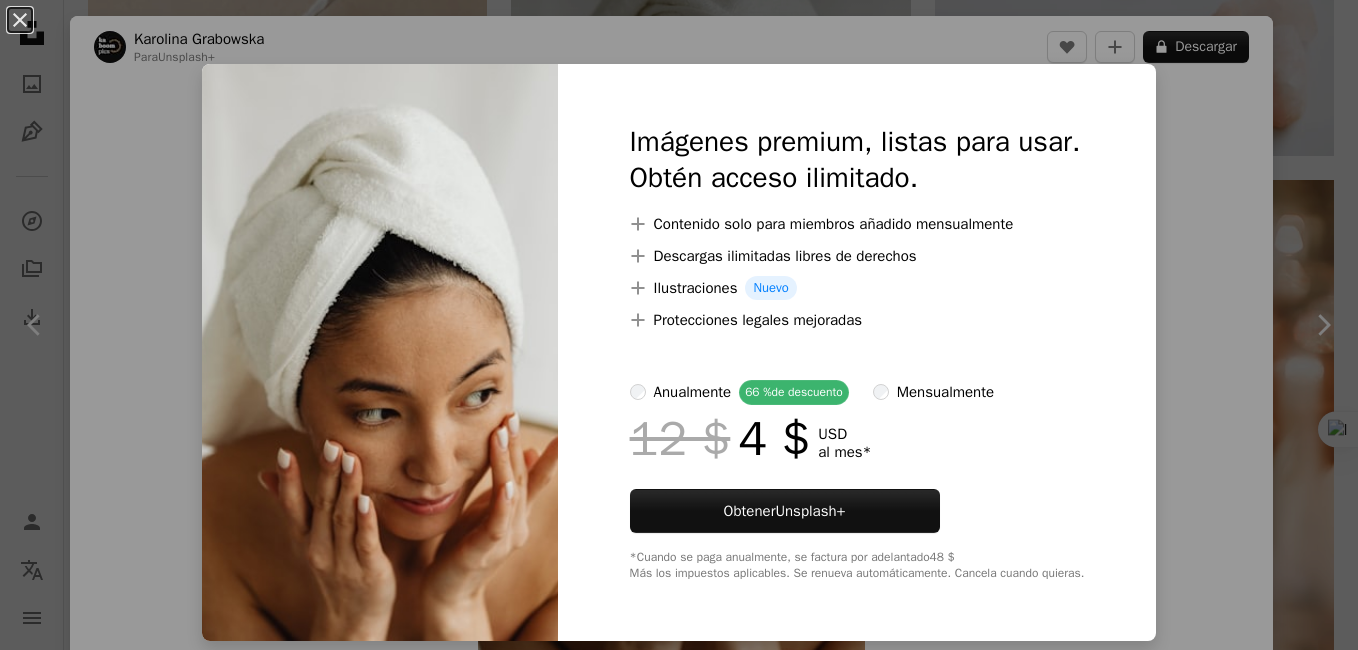 click on "An X shape Imágenes premium, listas para usar. Obtén acceso ilimitado. A plus sign Contenido solo para miembros añadido mensualmente A plus sign Descargas ilimitadas libres de derechos A plus sign Ilustraciones  Nuevo A plus sign Protecciones legales mejoradas anualmente 66 %  de descuento mensualmente 12 $   4 $ USD al mes * Obtener  Unsplash+ *Cuando se paga anualmente, se factura por adelantado  48 $ Más los impuestos aplicables. Se renueva automáticamente. Cancela cuando quieras." at bounding box center (679, 325) 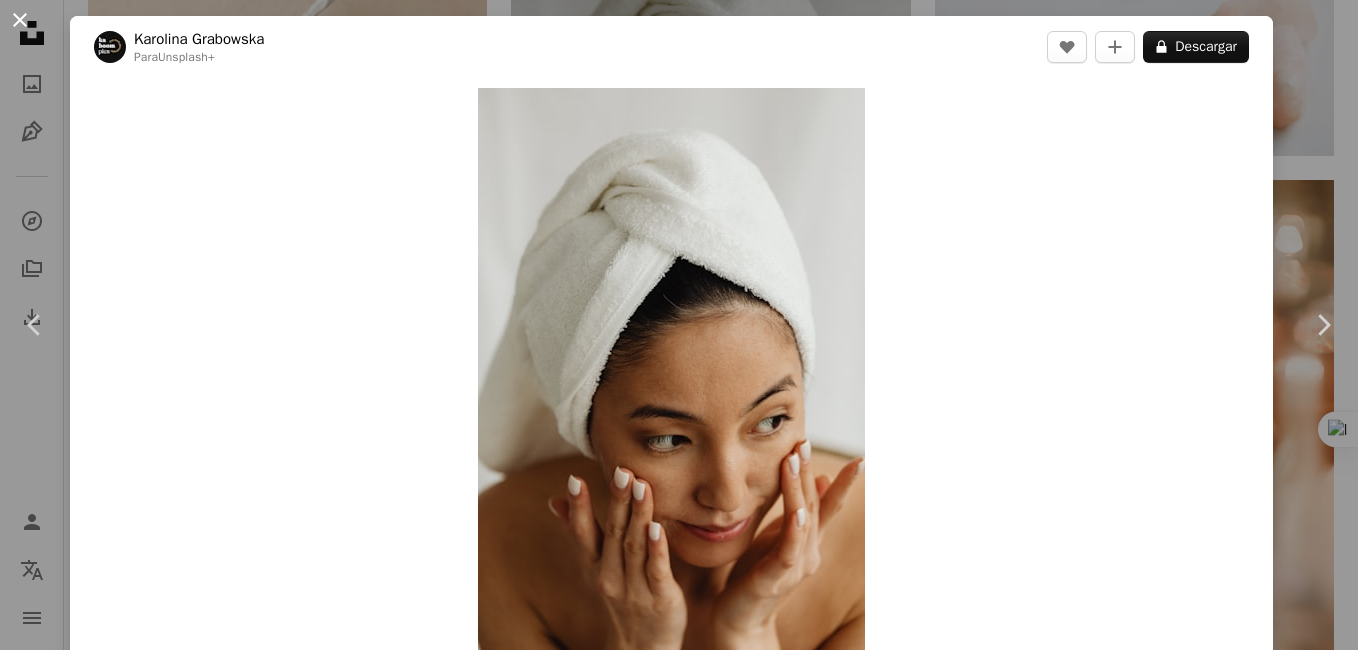 click on "An X shape" at bounding box center [20, 20] 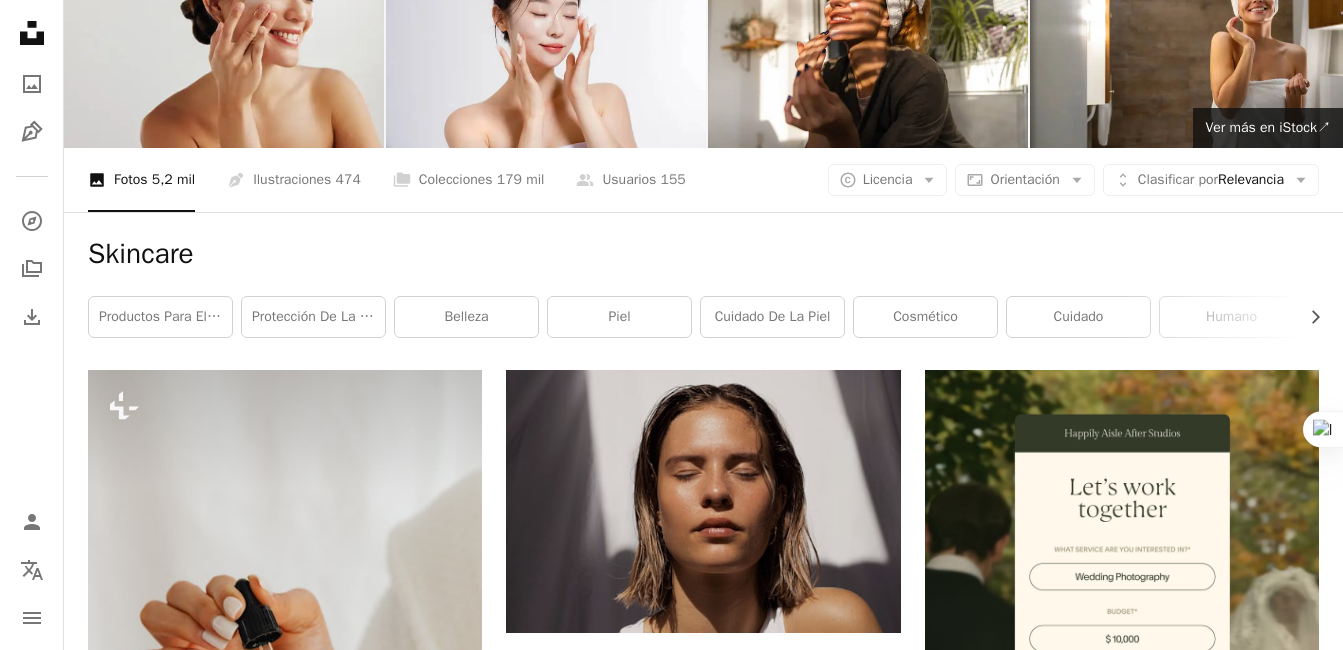 scroll, scrollTop: 0, scrollLeft: 0, axis: both 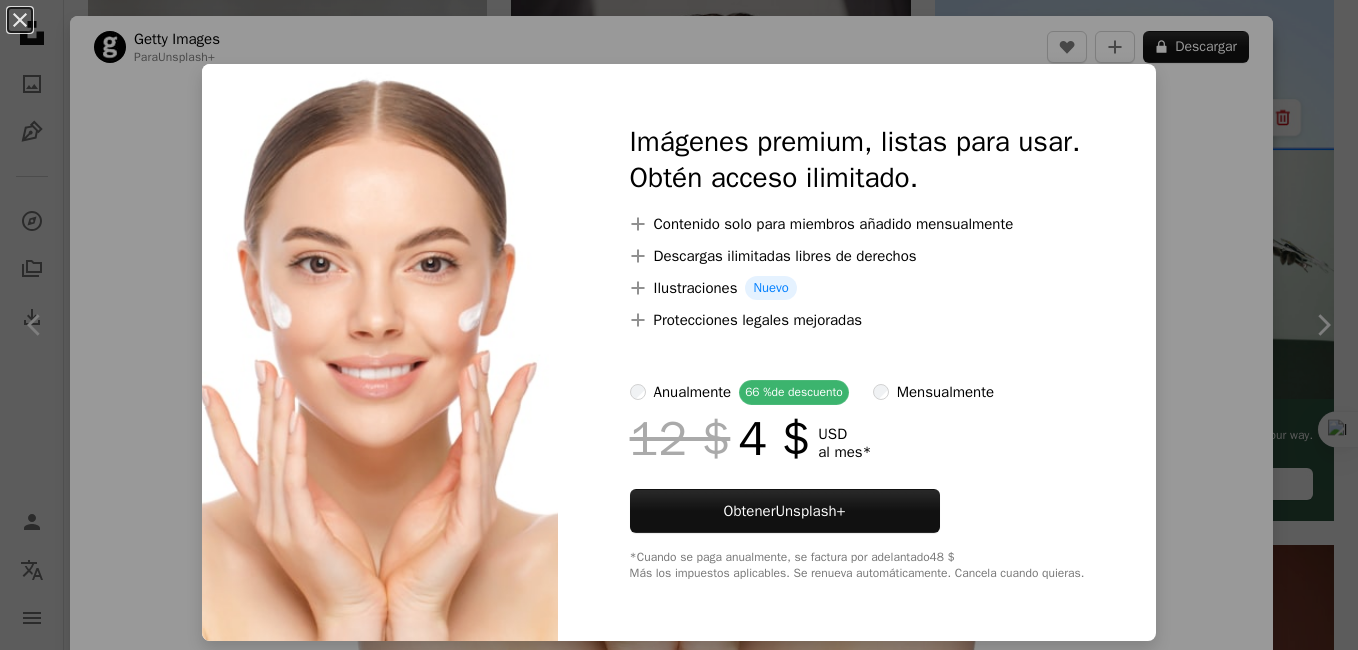 click on "An X shape Imágenes premium, listas para usar. Obtén acceso ilimitado. A plus sign Contenido solo para miembros añadido mensualmente A plus sign Descargas ilimitadas libres de derechos A plus sign Ilustraciones  Nuevo A plus sign Protecciones legales mejoradas anualmente 66 %  de descuento mensualmente 12 $   4 $ USD al mes * Obtener  Unsplash+ *Cuando se paga anualmente, se factura por adelantado  48 $ Más los impuestos aplicables. Se renueva automáticamente. Cancela cuando quieras." at bounding box center (679, 325) 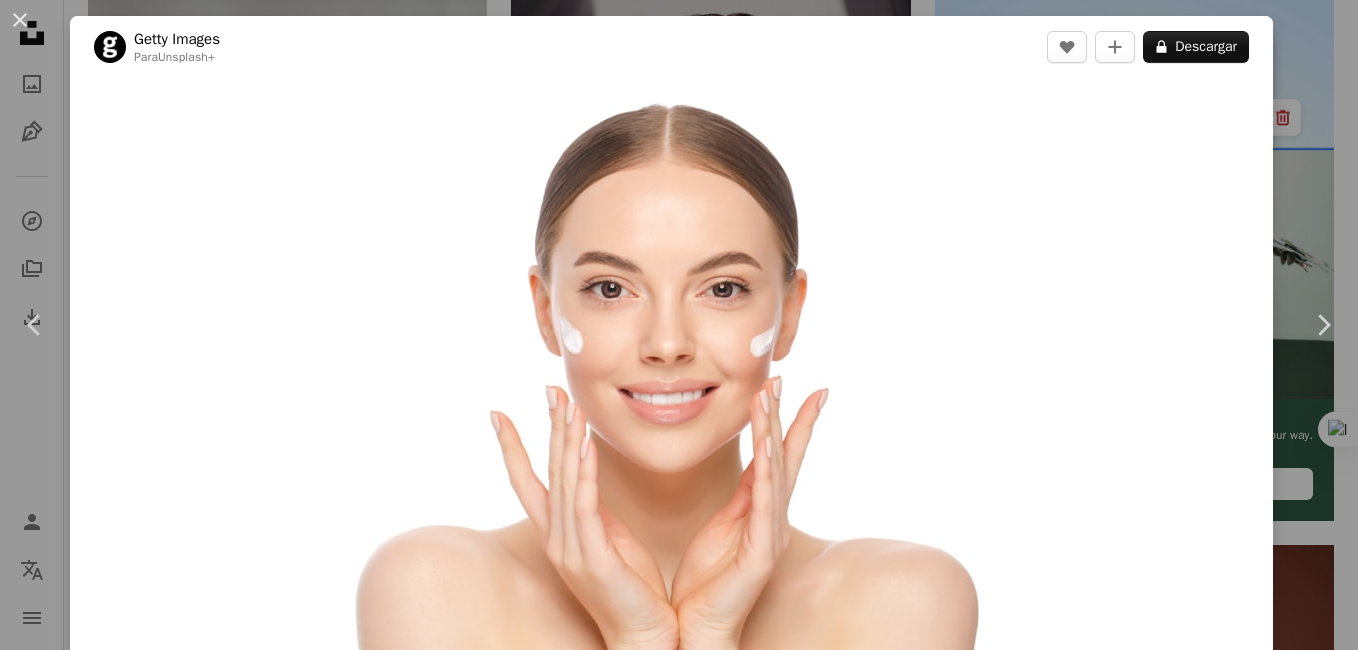 click on "An X shape Chevron left Chevron right Getty Images Para  Unsplash+ A heart A plus sign A lock Descargar Zoom in A forward-right arrow Compartir More Actions Calendar outlined Publicado el  21 de abril de 2023 Safety Con la  Licencia Unsplash+ desnudo retrato moda gente Fondo blanco Mujer hermosa piel protección de la piel Estilo de vida saludable limpio producto de belleza una sola mujer dermatología elegancia salud y medicina una persona gente guapa Cuidado del cuerpo estilos de vida separar Fondos De esta serie Chevron right Plus sign for Unsplash+ Plus sign for Unsplash+ Plus sign for Unsplash+ Plus sign for Unsplash+ Plus sign for Unsplash+ Plus sign for Unsplash+ Plus sign for Unsplash+ Plus sign for Unsplash+ Plus sign for Unsplash+ Imágenes relacionadas Plus sign for Unsplash+ A heart A plus sign Getty Images Para  Unsplash+ A lock Descargar Plus sign for Unsplash+ A heart A plus sign Getty Images Para  Unsplash+ A lock Descargar Plus sign for Unsplash+ A heart A plus sign Getty Images Para  A lock" at bounding box center [679, 325] 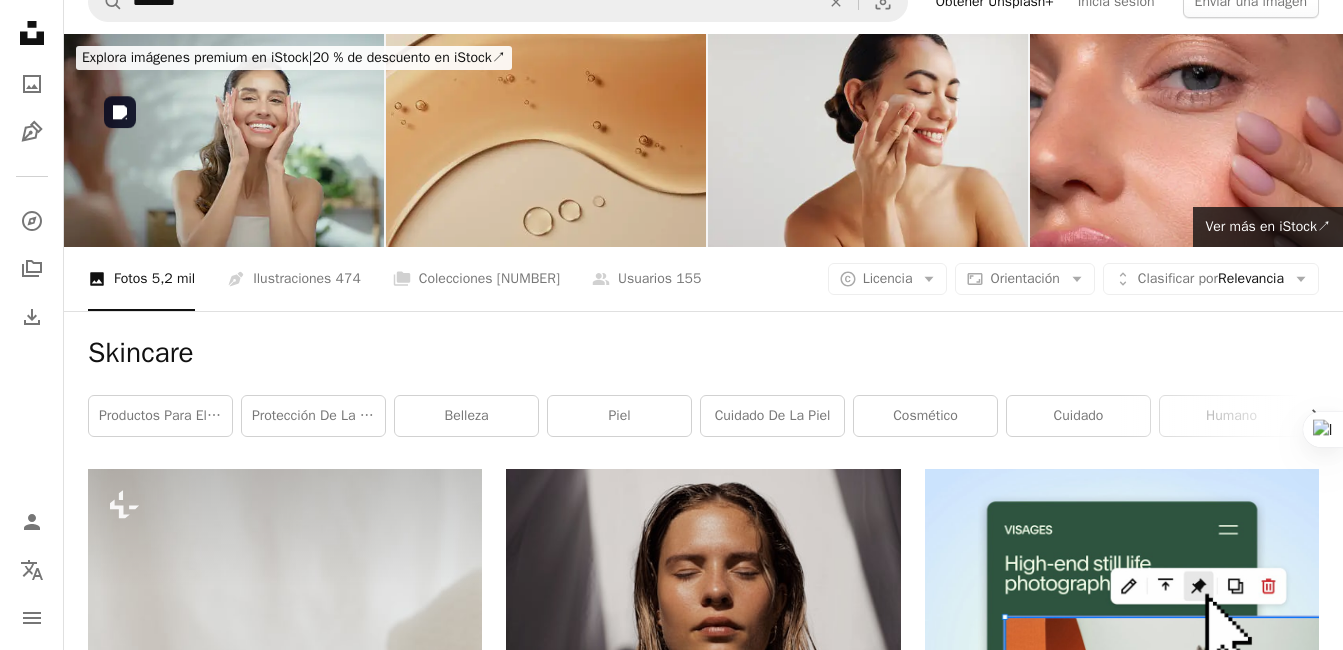 scroll, scrollTop: 0, scrollLeft: 0, axis: both 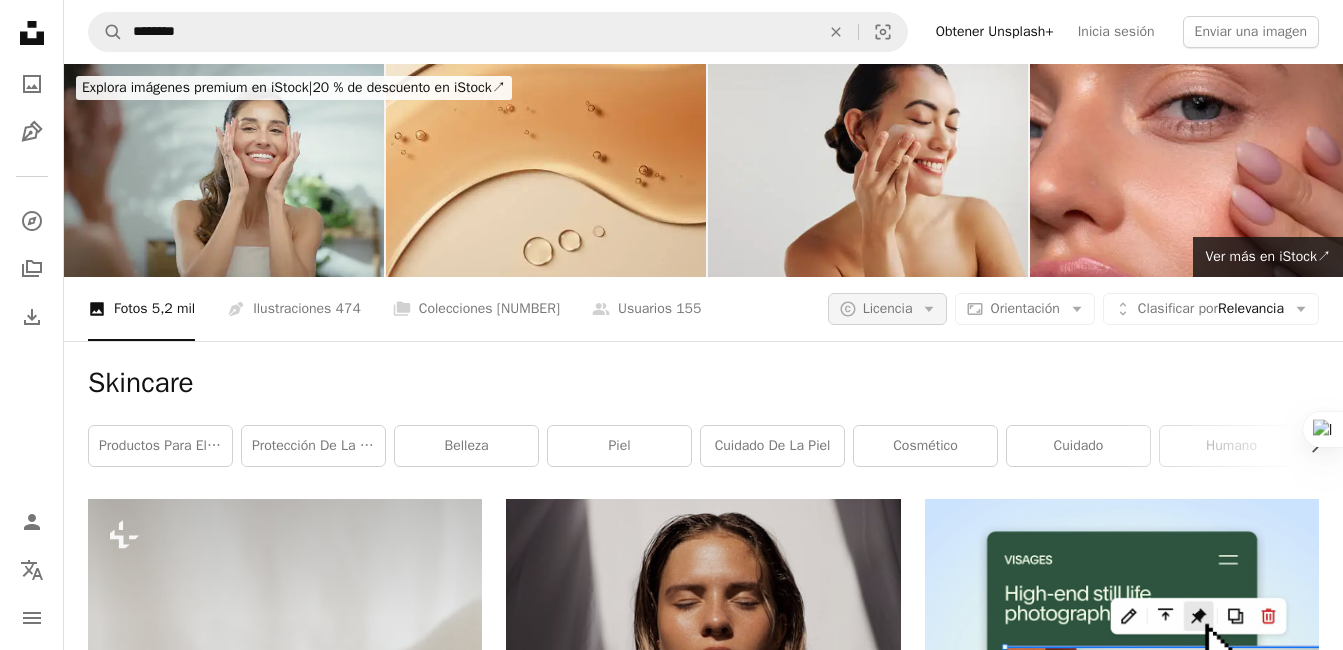 click on "Licencia" at bounding box center [888, 308] 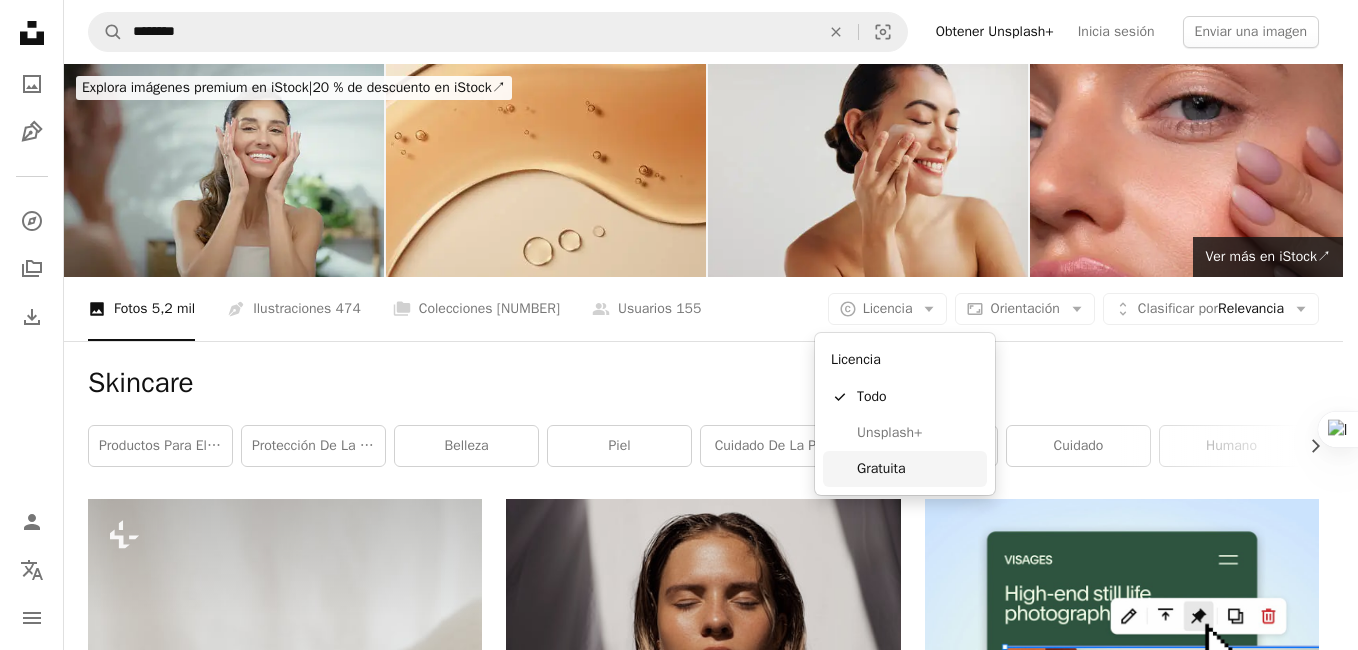 click on "Gratuita" at bounding box center (918, 469) 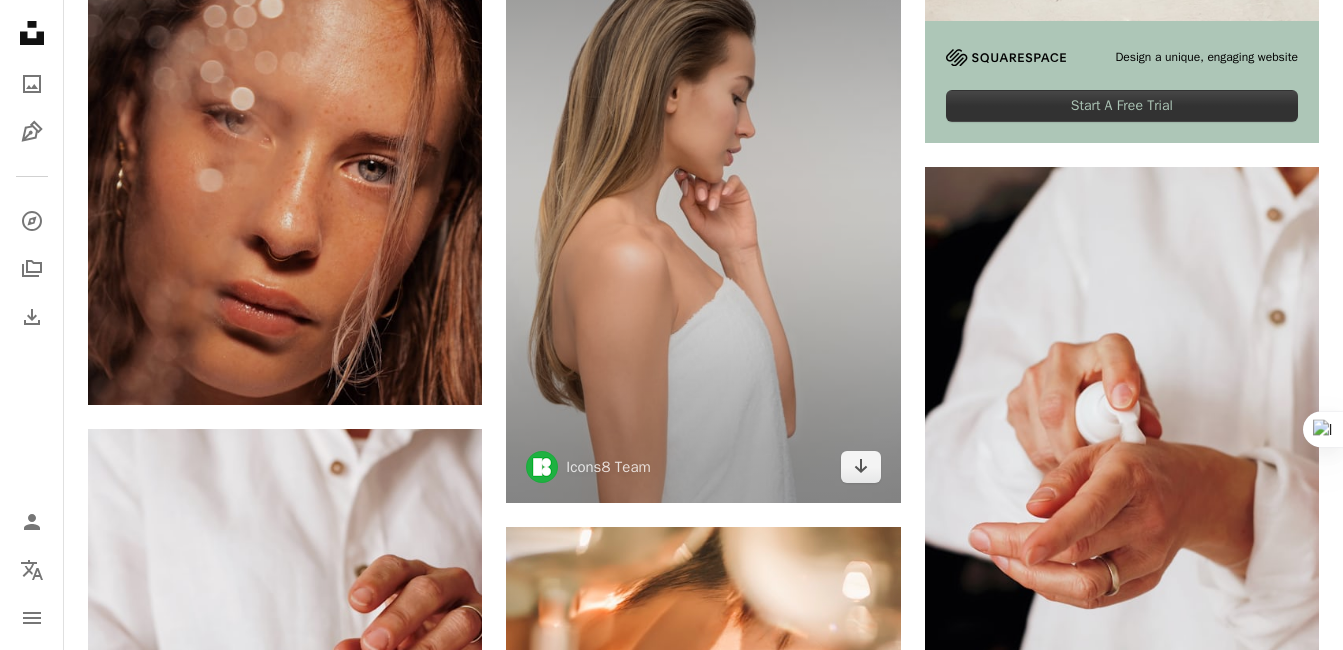 scroll, scrollTop: 900, scrollLeft: 0, axis: vertical 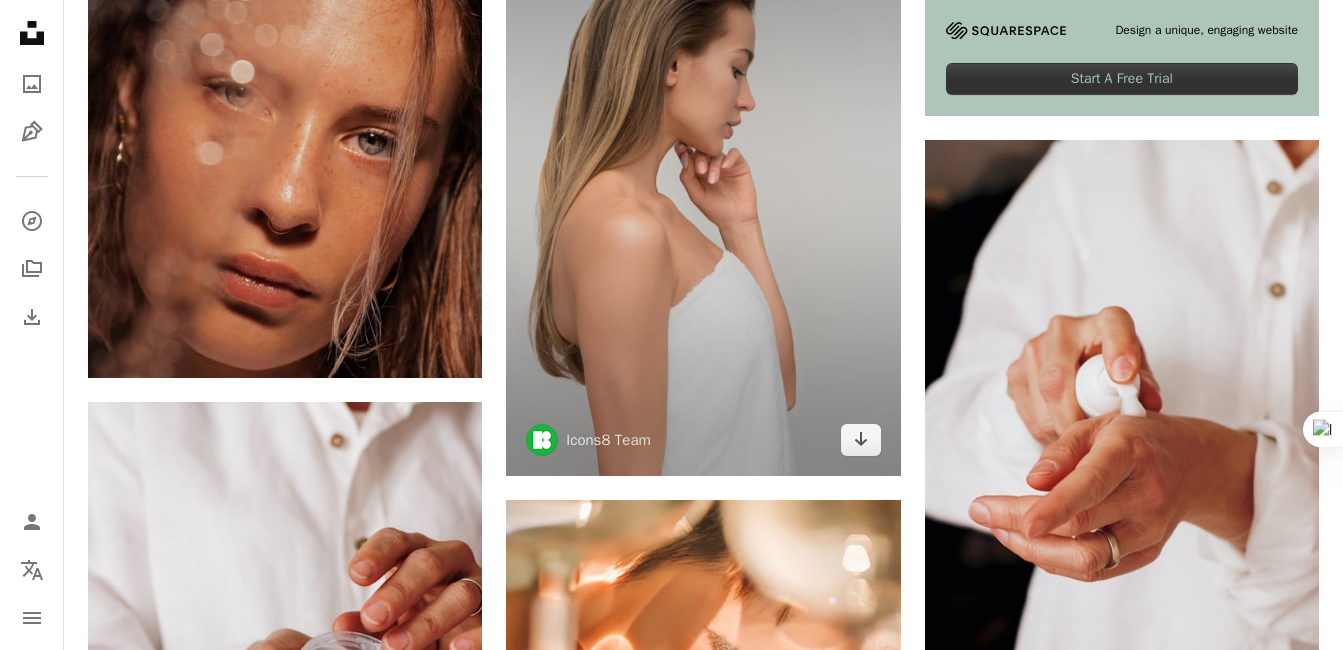 click at bounding box center [703, 180] 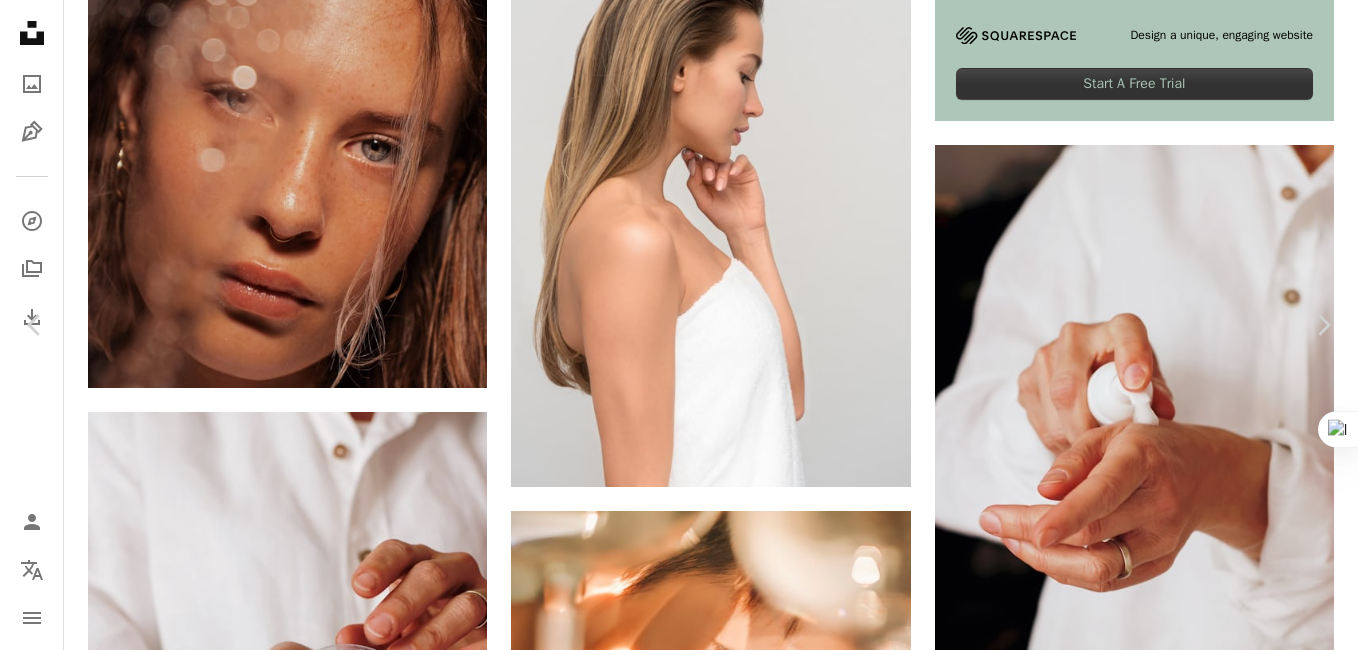 click on "Descargar gratis" at bounding box center (1152, 4536) 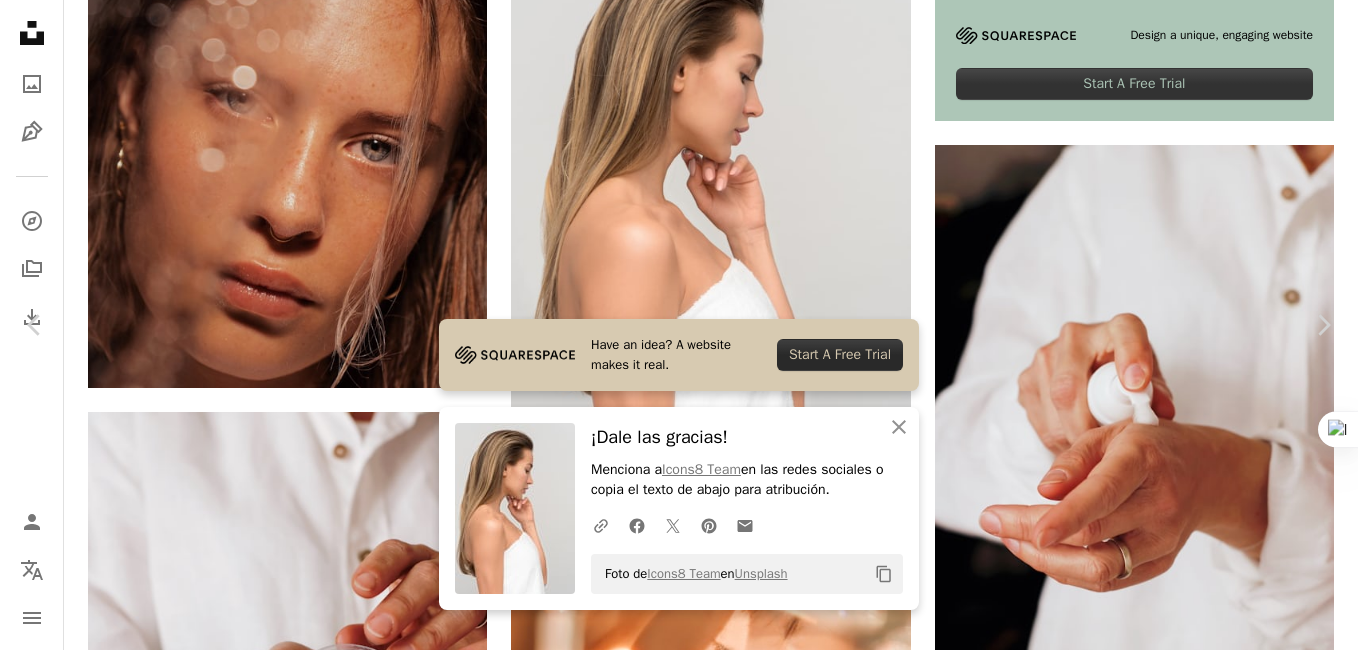 click on "Visualizaciones [NUMBER] Descargas [NUMBER] Publicado el [DATE] Uso gratuito bajo la Licencia Unsplash mujer muchacha moda modelo hembra balneario baño pensamiento cabello hermoso protección de la piel cuidado ducha limpio Sesión de fotos baño Belleza natural toalla Pelo largo Posando Fotos de stock gratuitas Explora imágenes premium relacionadas en iStock | Ahorra un 20 % con el código UNSPLASH20 ↗ Para" at bounding box center (679, 4814) 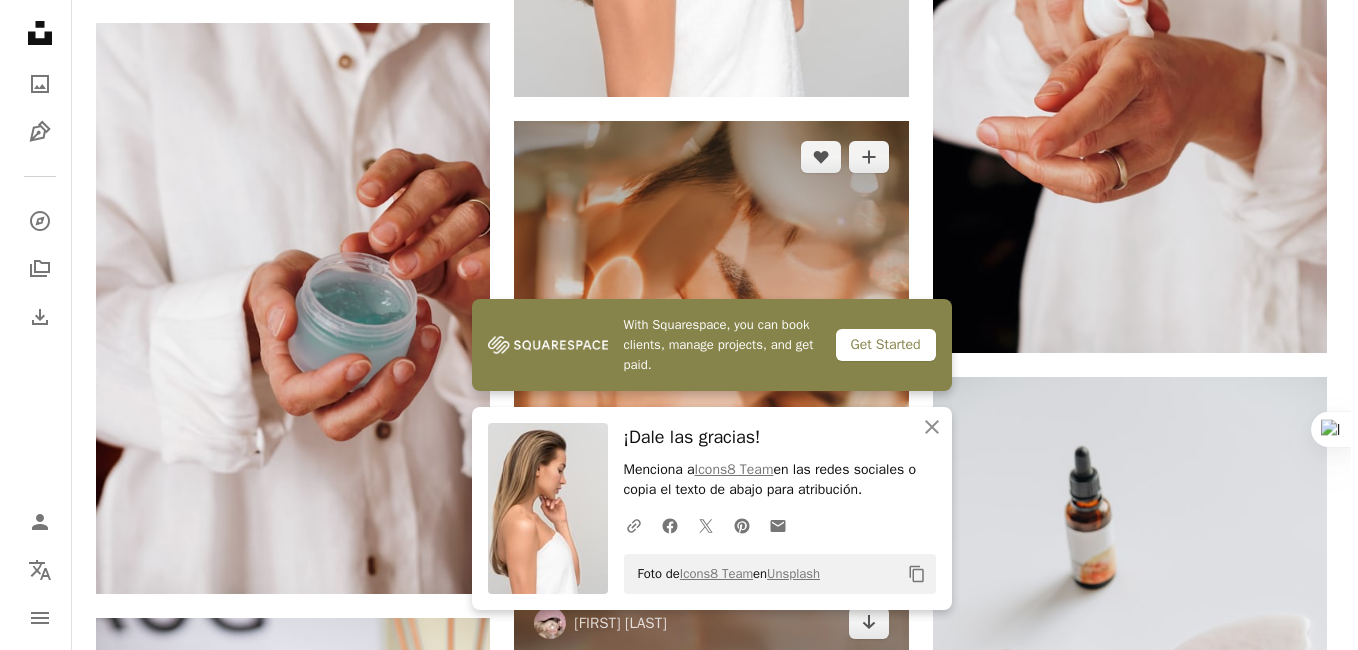 scroll, scrollTop: 1500, scrollLeft: 0, axis: vertical 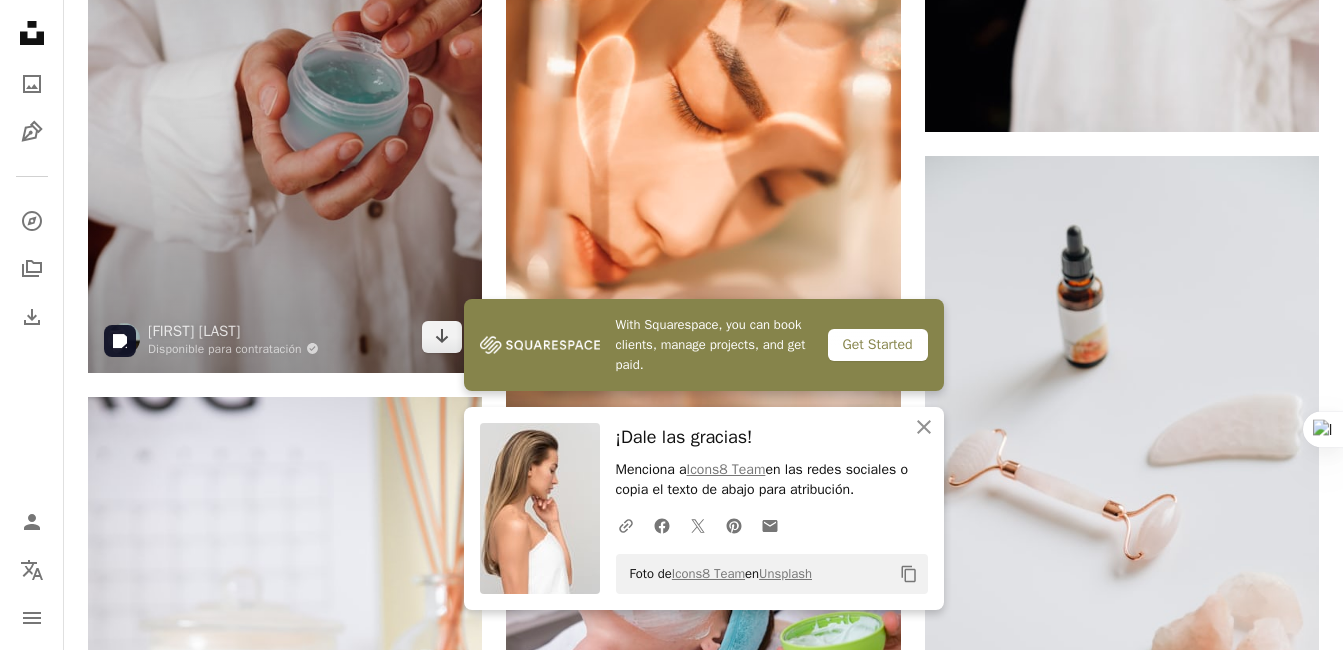 click at bounding box center [285, 87] 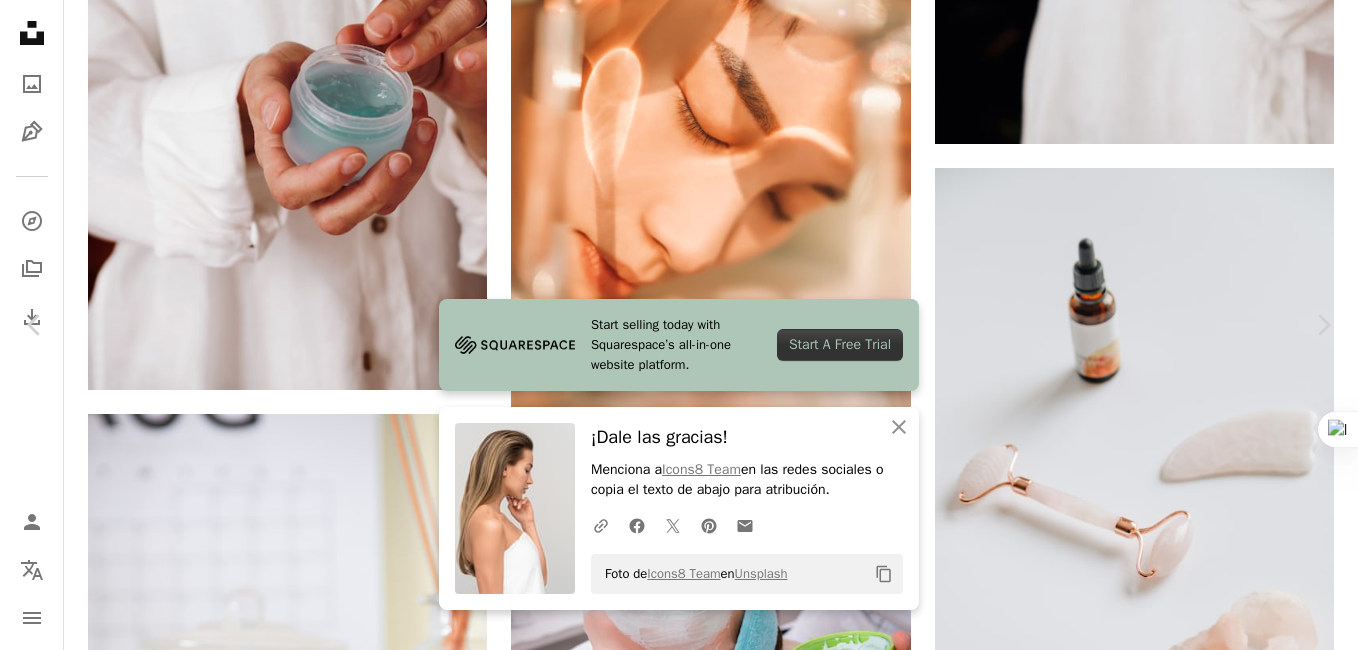 click on "Descargar gratis" at bounding box center [1152, 3936] 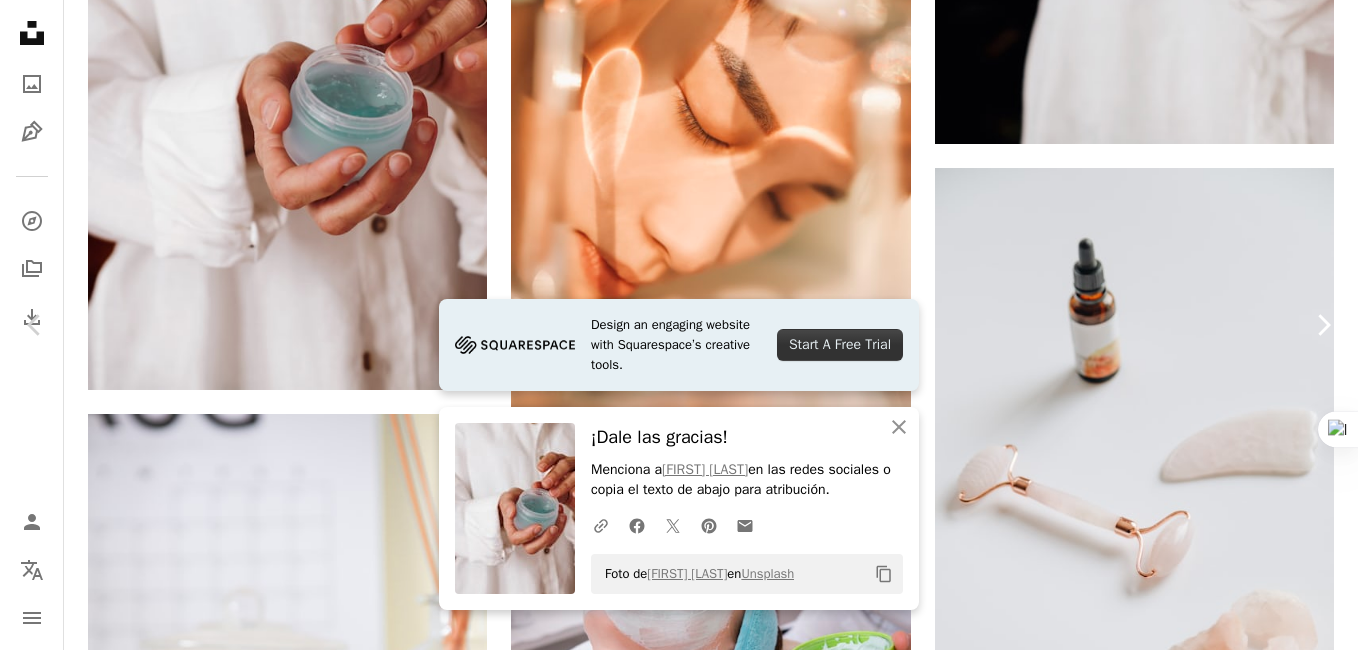 click on "Chevron right" at bounding box center [1323, 325] 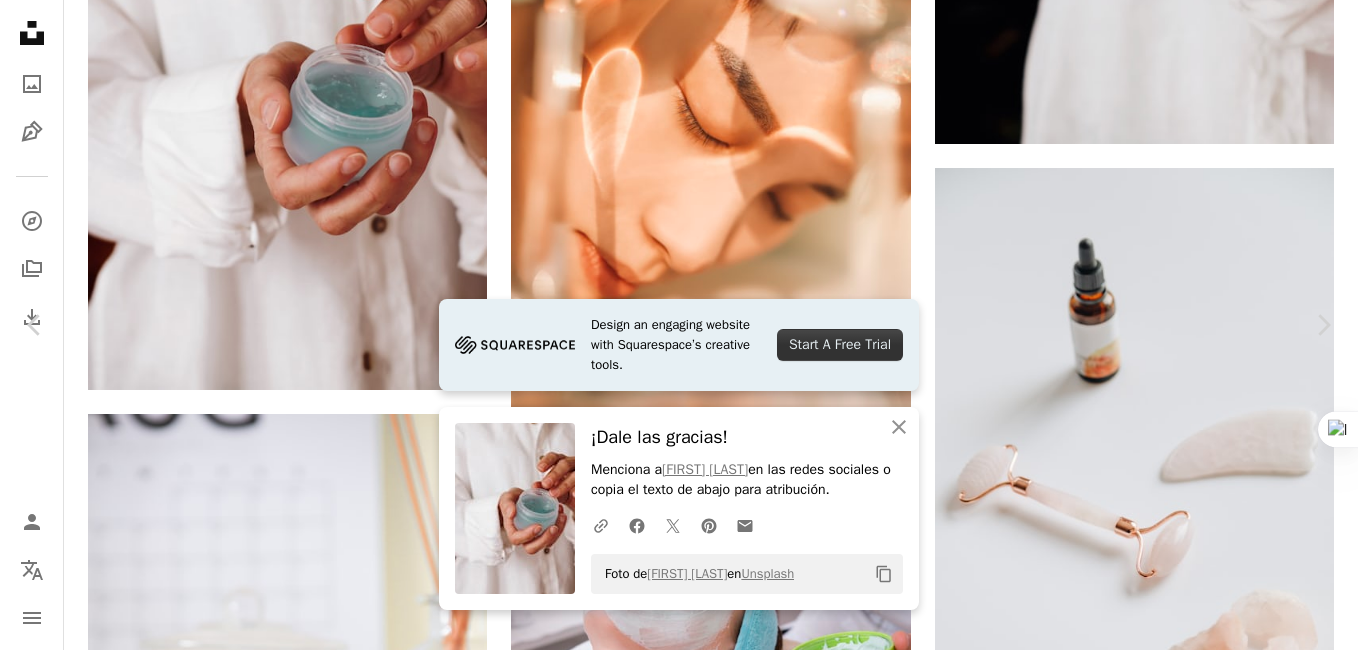 scroll, scrollTop: 100, scrollLeft: 0, axis: vertical 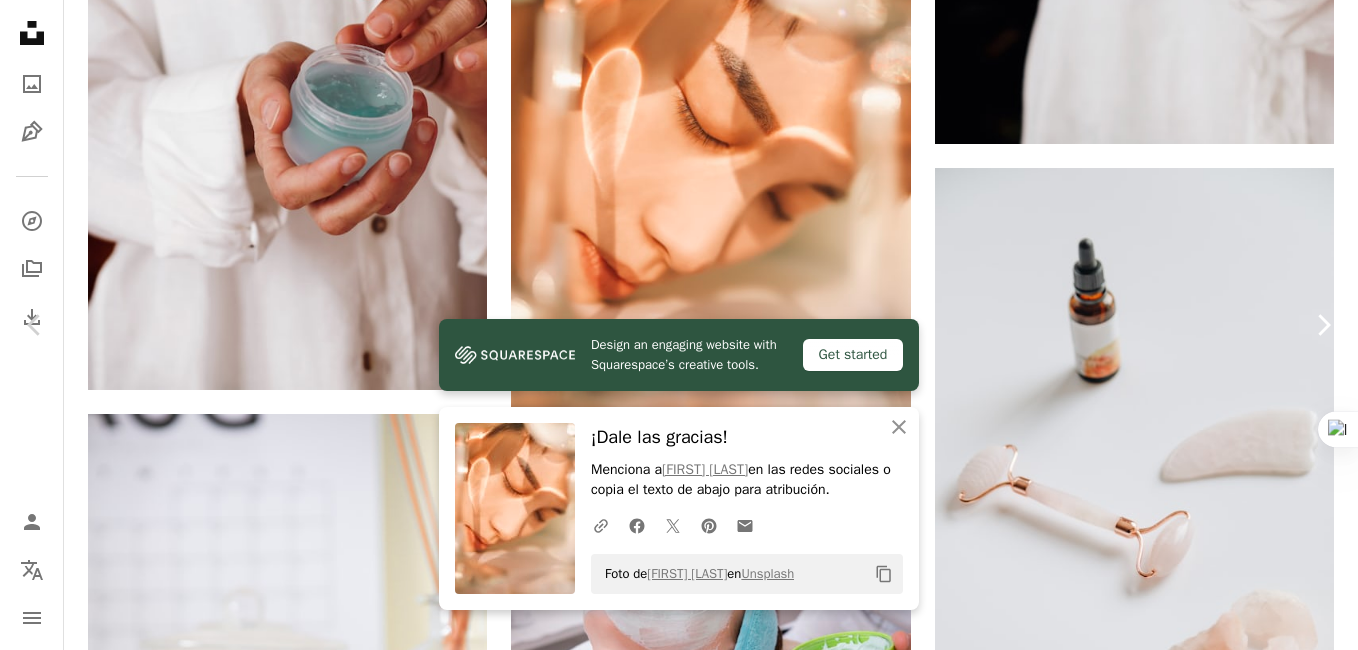 click on "Chevron right" at bounding box center (1323, 325) 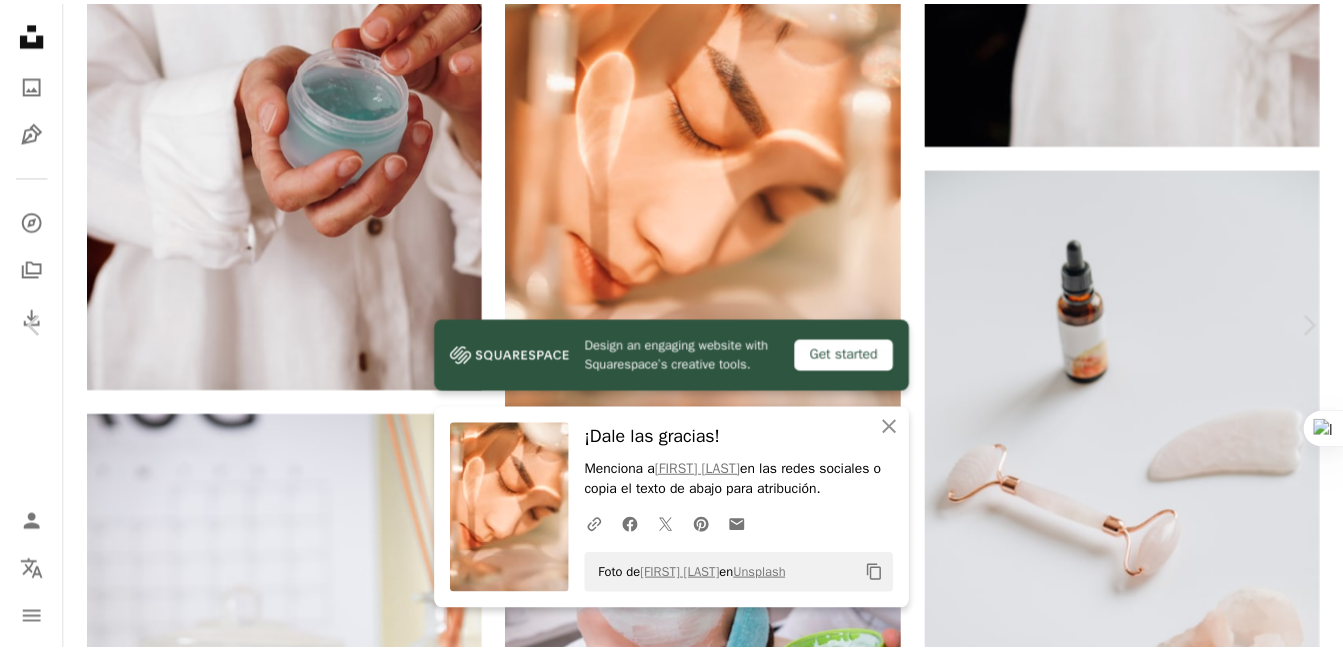 scroll, scrollTop: 200, scrollLeft: 0, axis: vertical 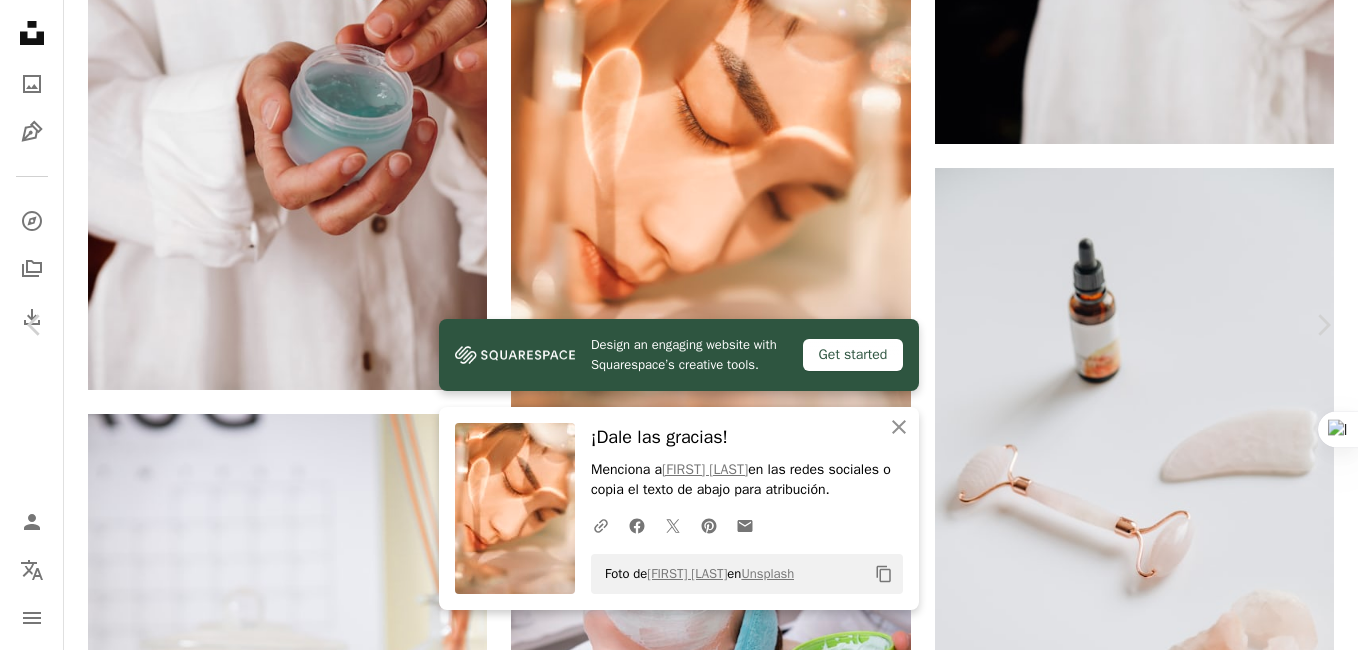 click on "Descargar gratis" at bounding box center (1152, 3920) 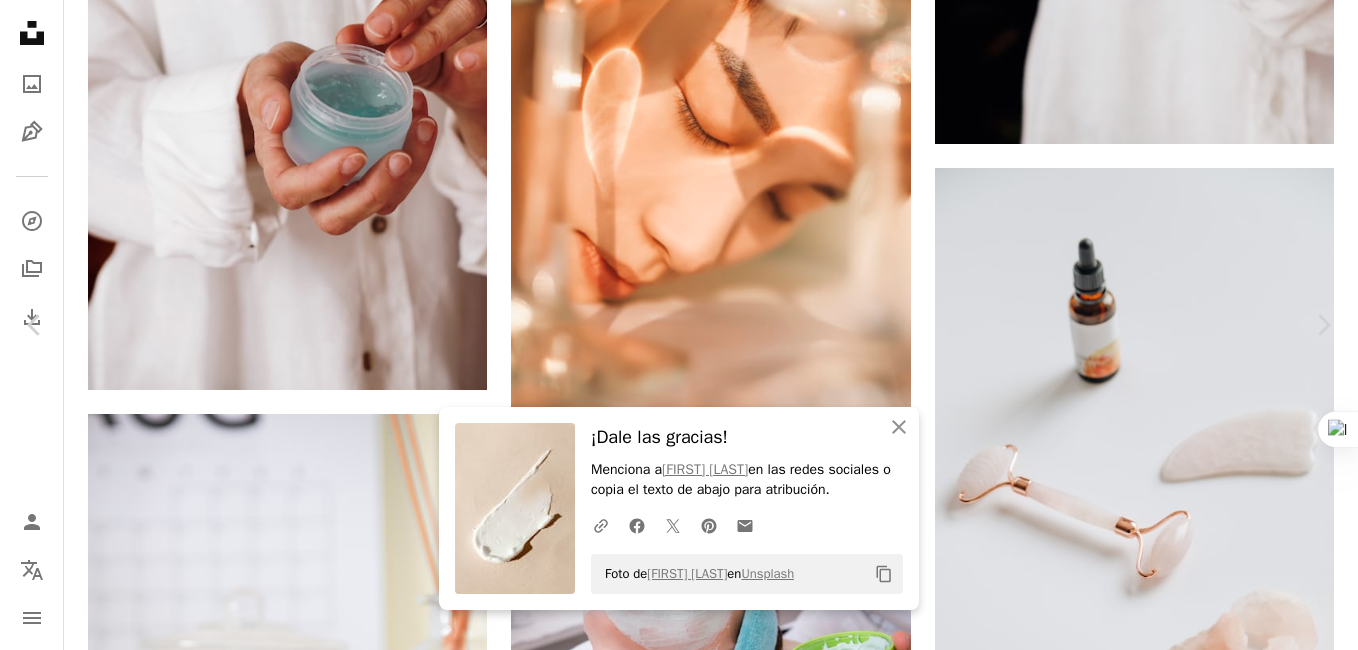 click on "An X shape" at bounding box center [20, 20] 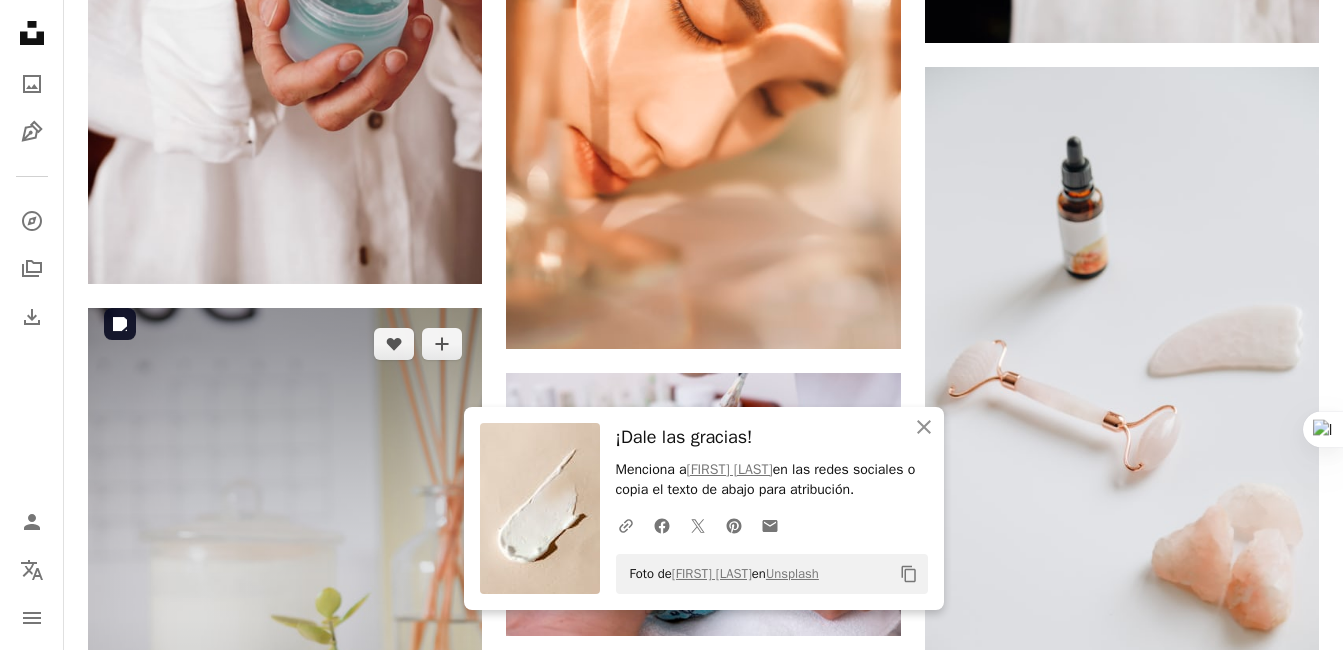 scroll, scrollTop: 1800, scrollLeft: 0, axis: vertical 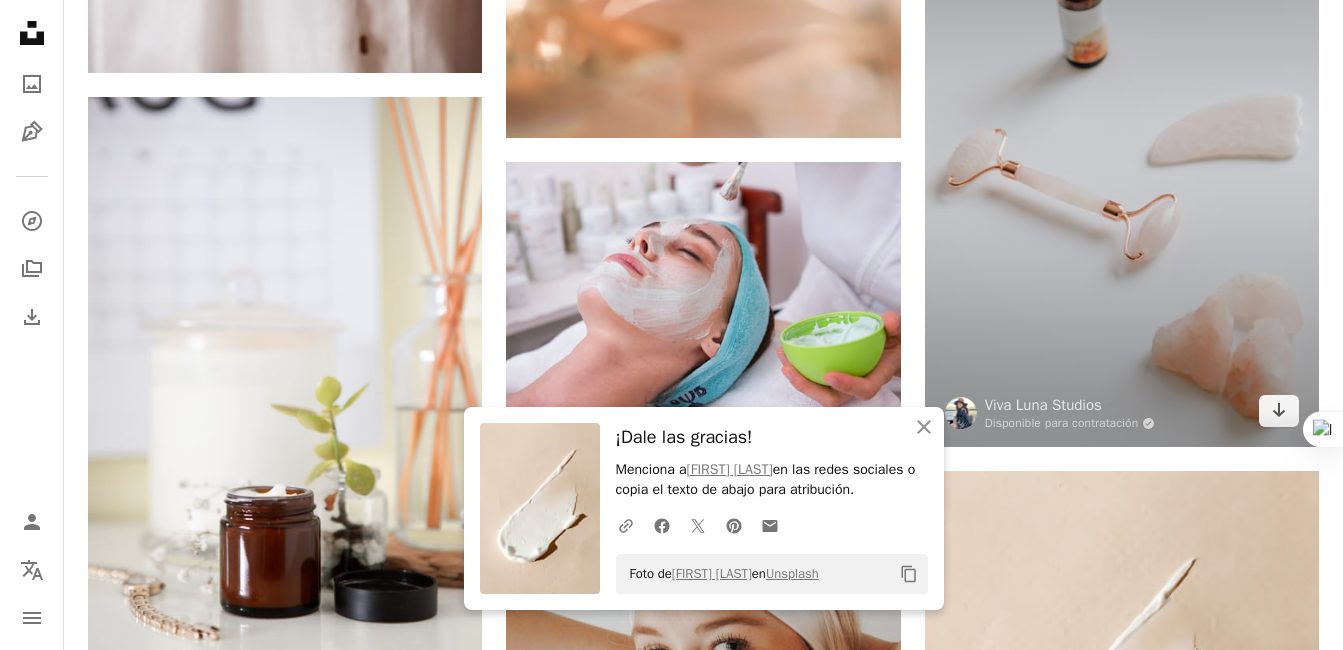 click at bounding box center (1122, 152) 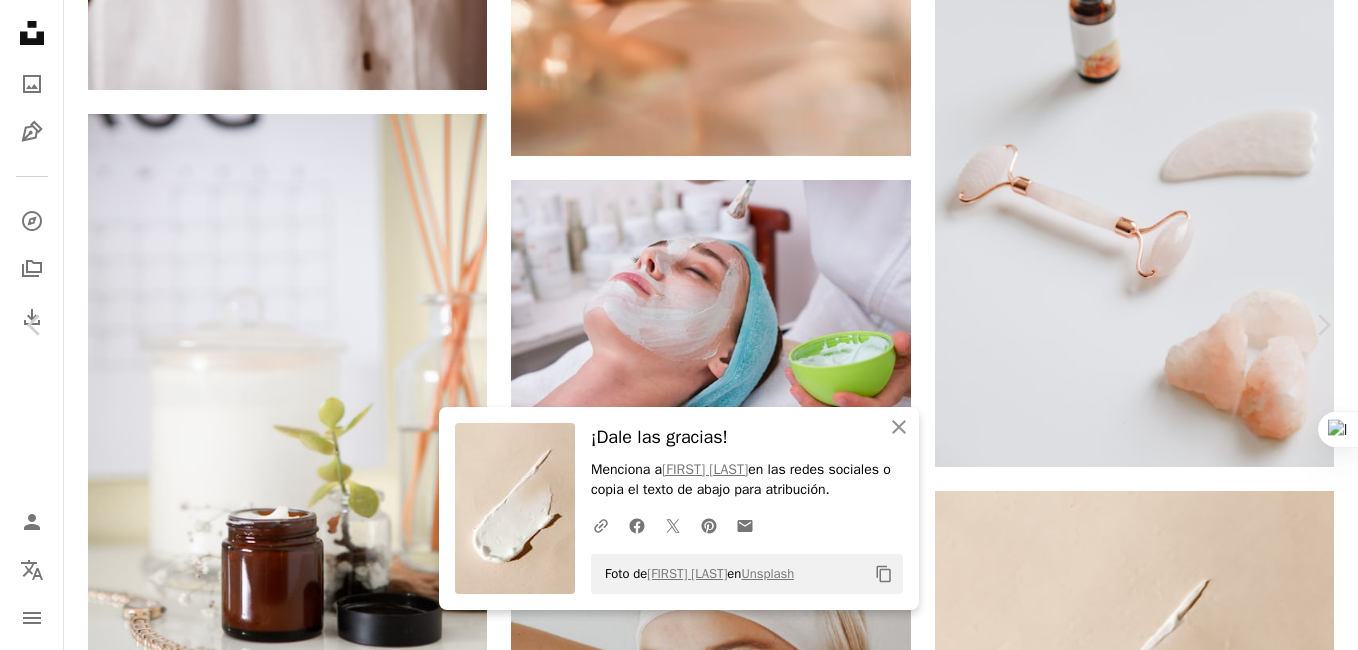 click on "Descargar gratis" at bounding box center [1152, 3636] 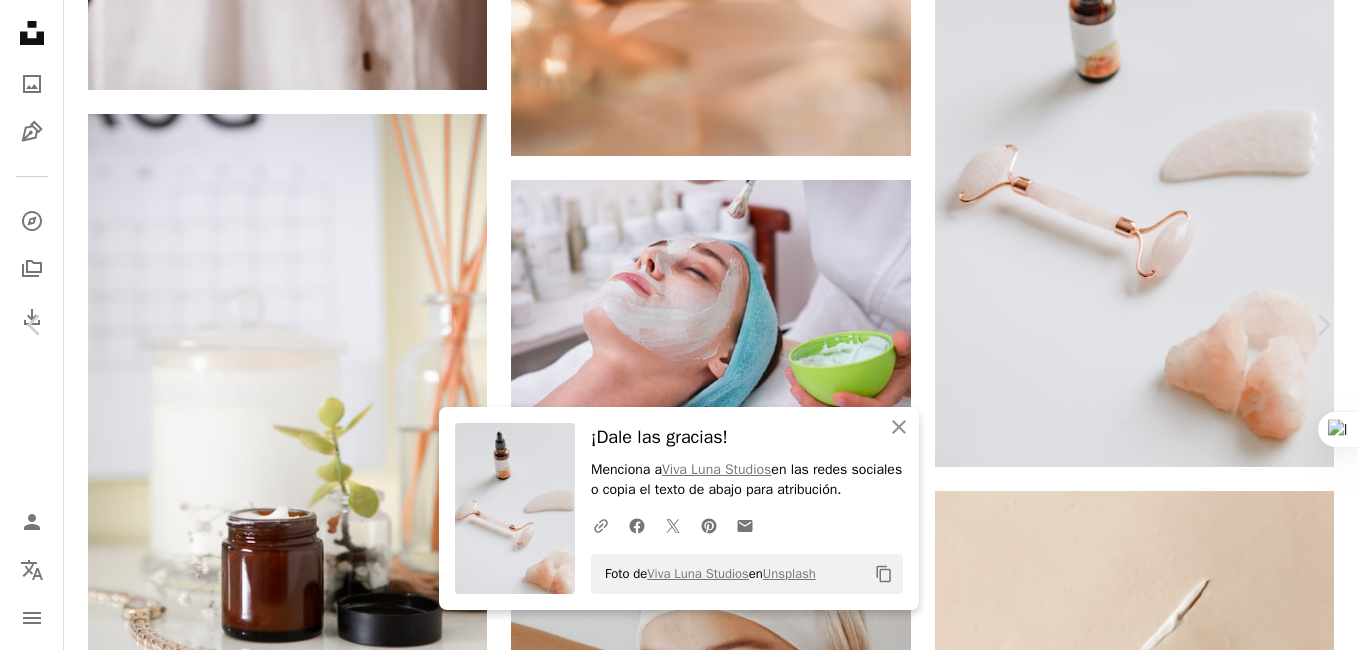 click on "An X shape Chevron left Chevron right An X shape Cerrar ¡Dale las gracias! Menciona a Viva Luna Studios en las redes sociales o copia el texto de abajo para atribución. A URL sharing icon (chains) Facebook icon X (formerly Twitter) icon Pinterest icon An envelope Foto de Viva Luna Studios en Unsplash
Copy content Viva Luna Studios Disponible para contratación A checkmark inside of a circle A heart A plus sign Descargar gratis Chevron down Zoom in Visualizaciones 8.426.063 Descargas 73.046 A forward-right arrow Compartir Info icon Información More Actions Calendar outlined Publicado el 18 de septiembre de 2020 Camera Canon, EOS 5D Mark IV Safety Uso gratuito bajo la Licencia Unsplash belleza Bienestar Cuidado de la piel masaje protección de la piel cuidados personales cristal Flatlay cuarzo Masaje facial Cuarzo rosa Masaje facial rodillo Aceite facial Guasha rodillo facial Cristal de cuarzo rosa gris balneario piel Imágenes gratuitas Explora imágenes premium relacionadas en iStock |" at bounding box center (679, 3914) 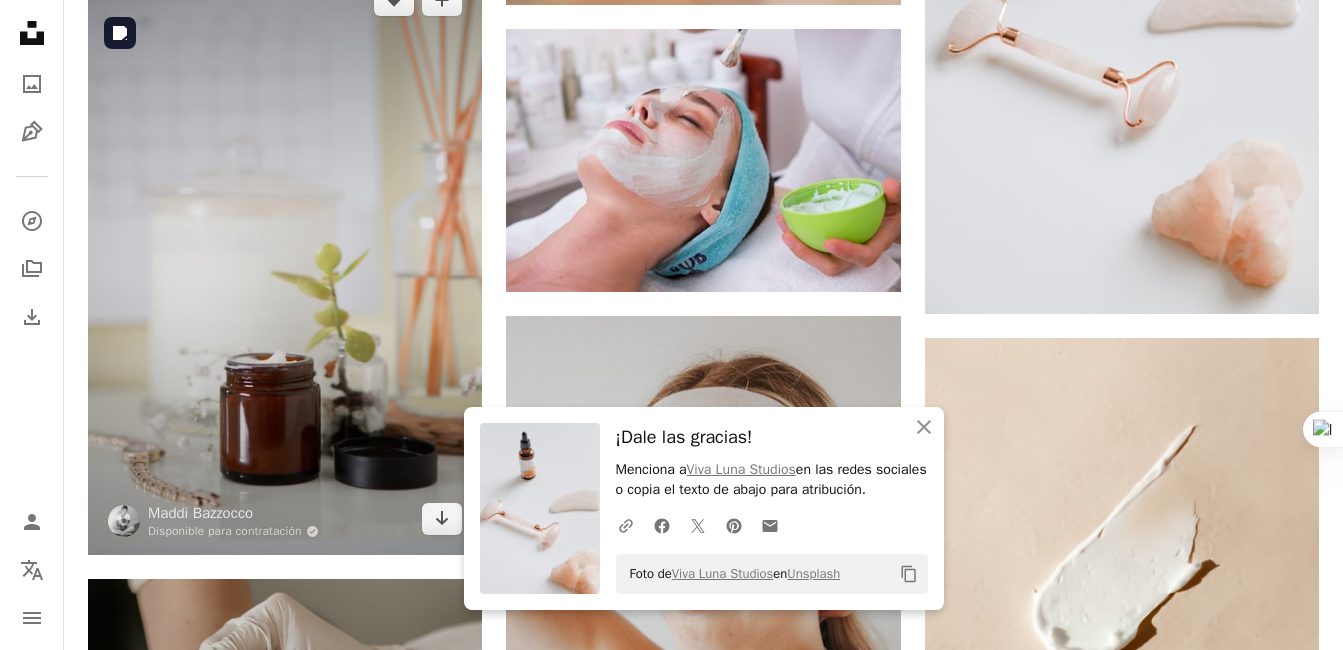 scroll, scrollTop: 2100, scrollLeft: 0, axis: vertical 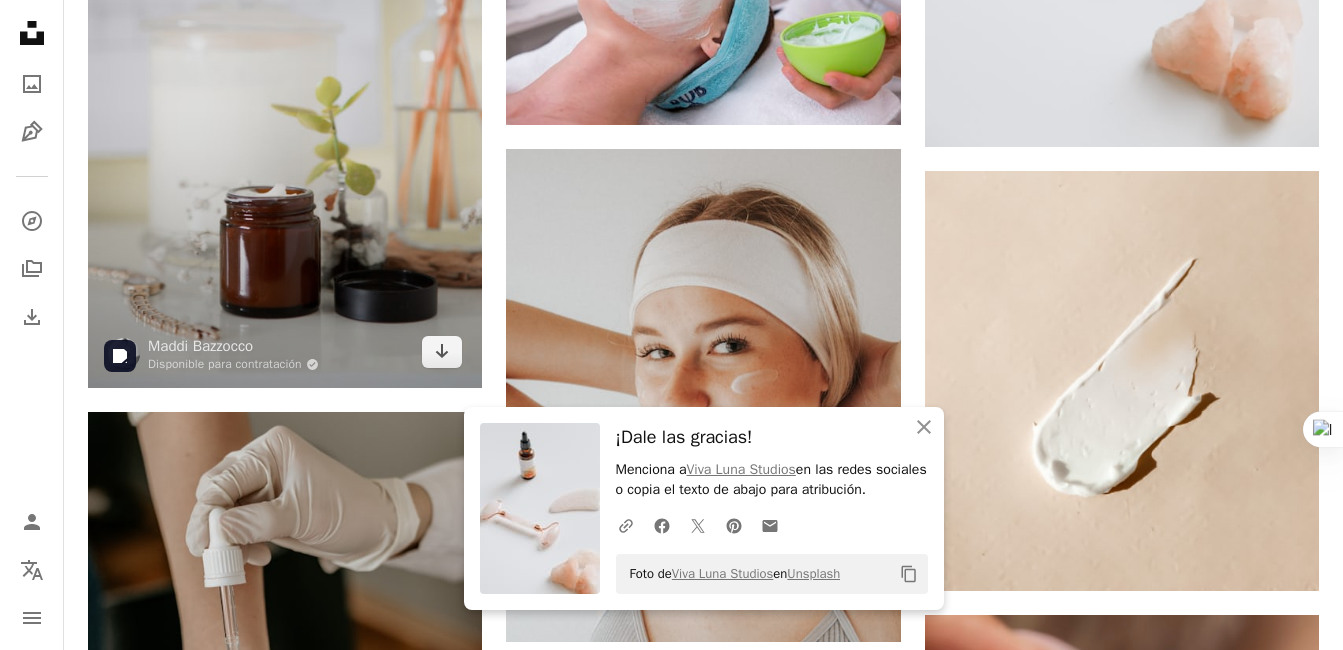 click at bounding box center [285, 92] 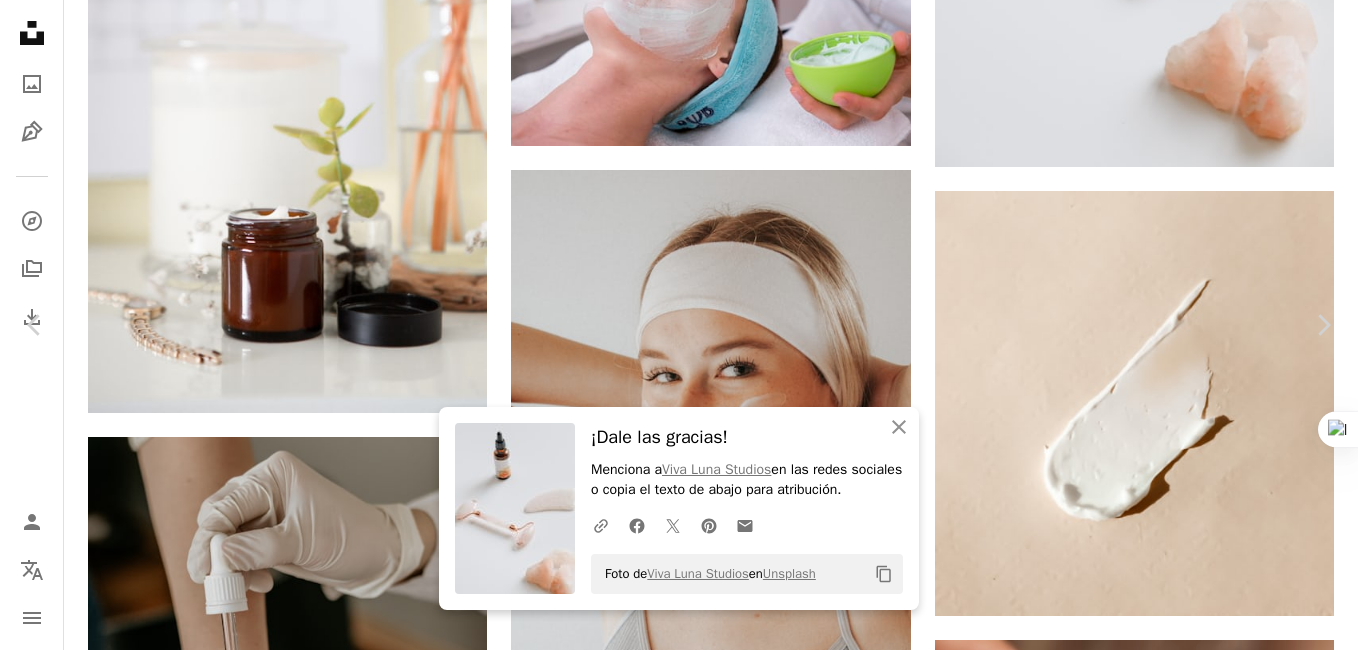 click on "Descargar gratis" at bounding box center (1152, 3336) 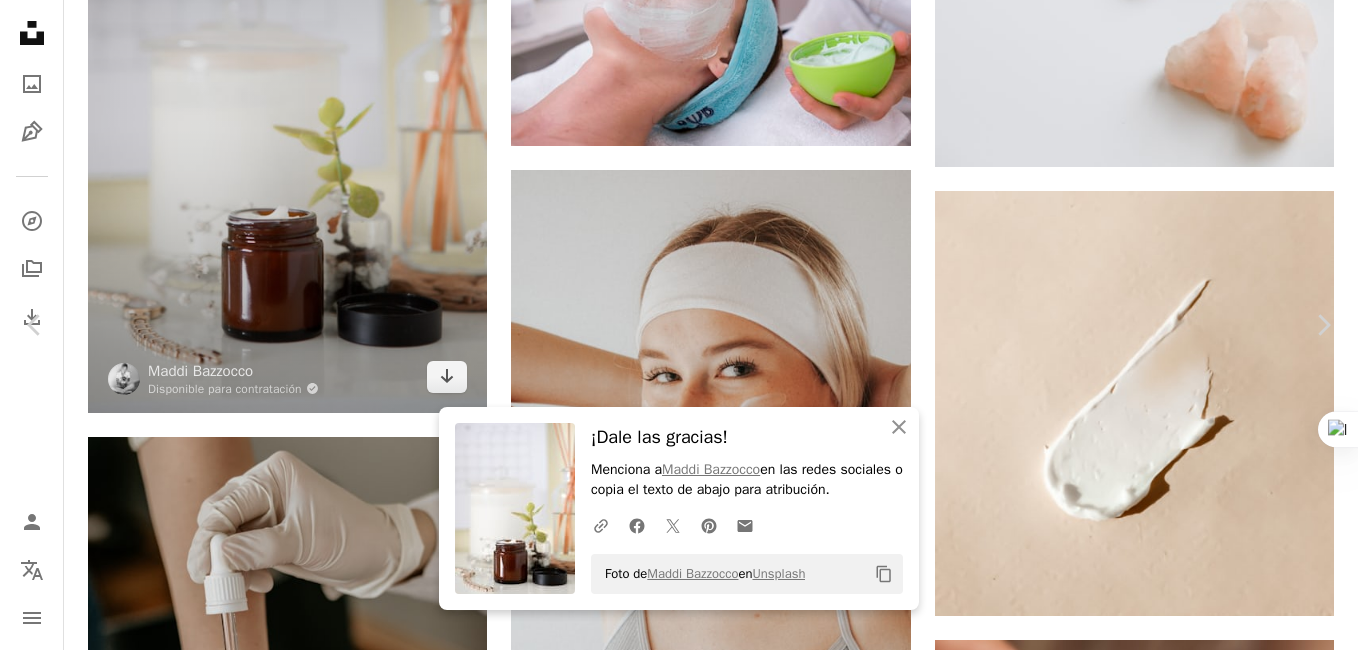 drag, startPoint x: 59, startPoint y: 204, endPoint x: 115, endPoint y: 214, distance: 56.88585 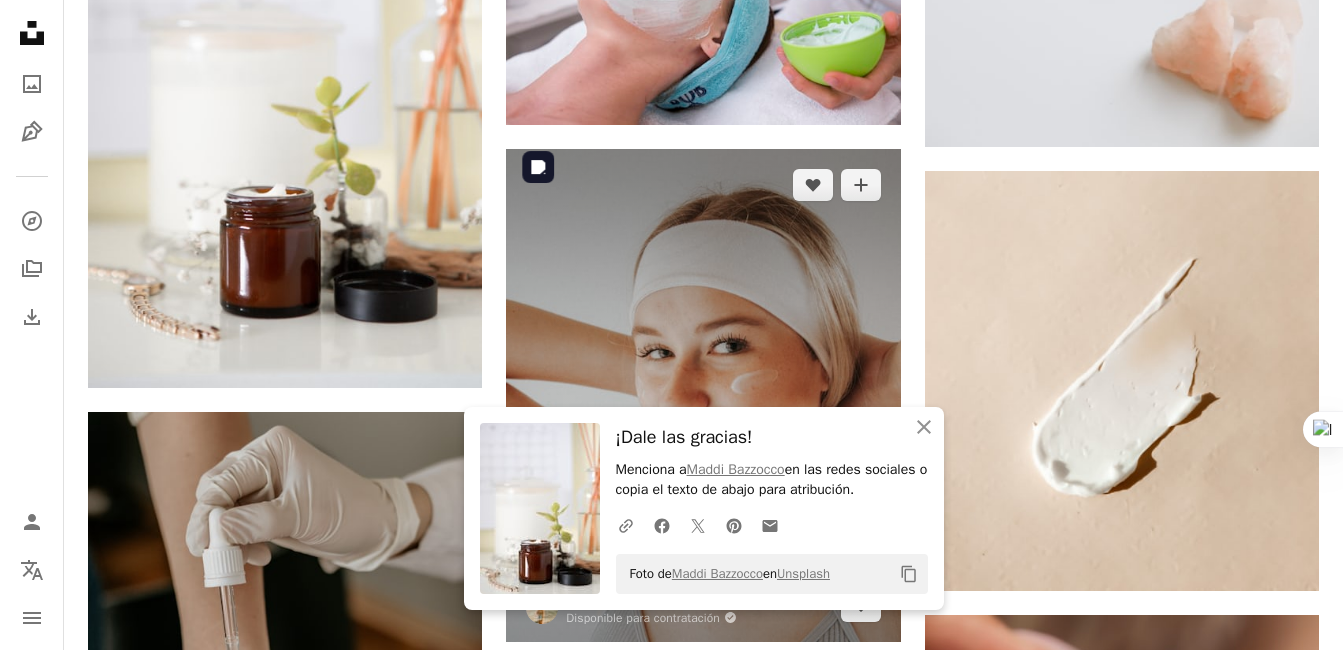 scroll, scrollTop: 2300, scrollLeft: 0, axis: vertical 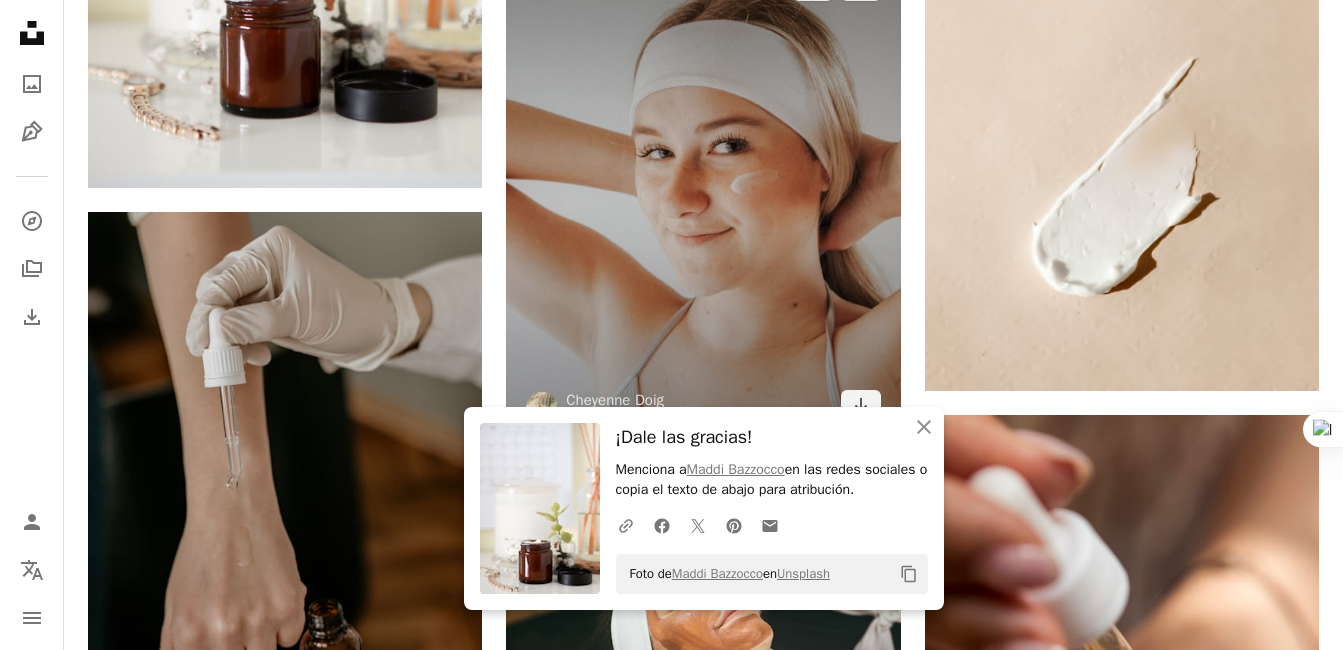 click at bounding box center [703, 195] 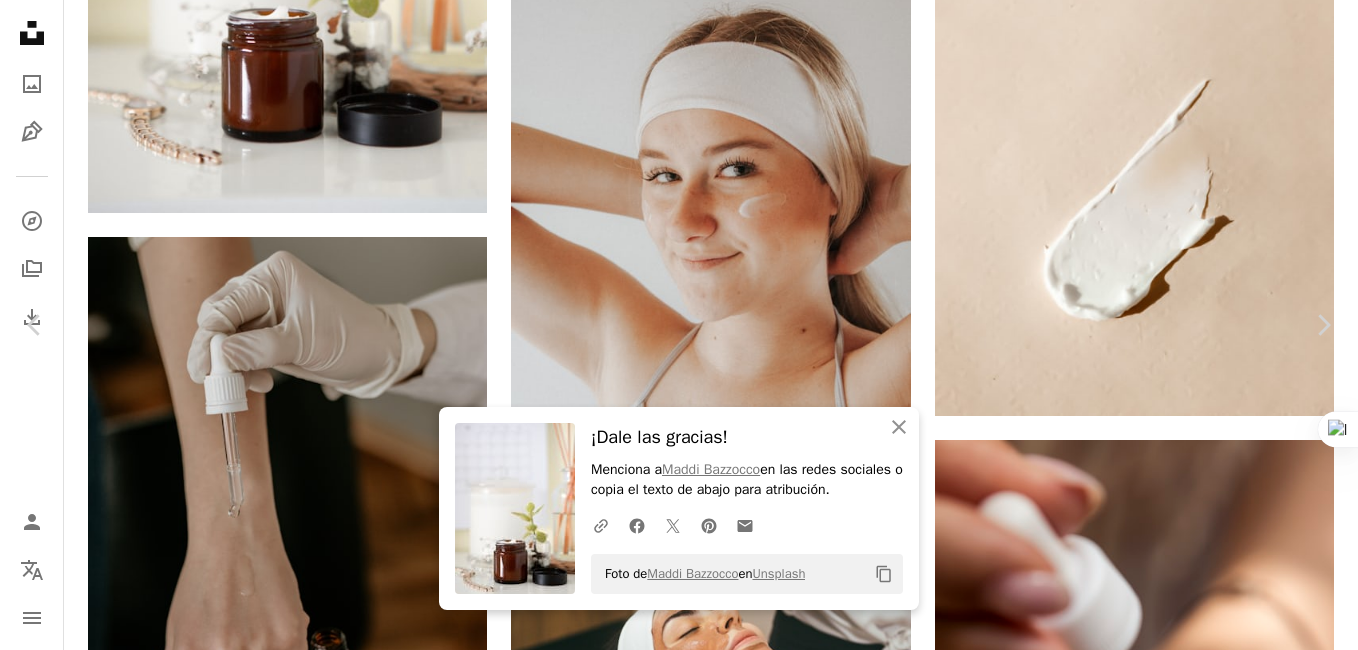 click on "Descargar gratis" at bounding box center [1152, 3136] 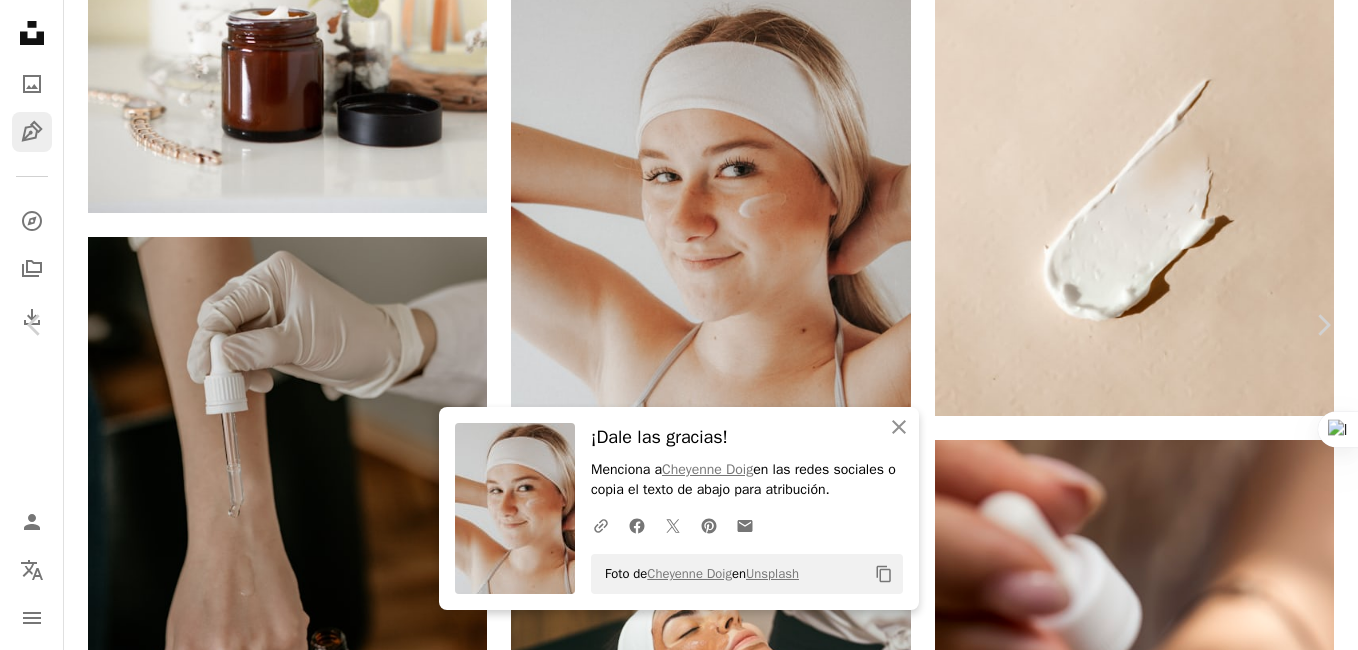 click on "An X shape Chevron left Chevron right An X shape Cerrar ¡Dale las gracias! Menciona a Cheyenne Doig en las redes sociales o copia el texto de abajo para atribución. A URL sharing icon (chains) Facebook icon X (formerly Twitter) icon Pinterest icon An envelope Foto de Cheyenne Doig en Unsplash
Copy content Cheyenne Doig Disponible para contratación A checkmark inside of a circle A heart A plus sign Descargar gratis Chevron down Zoom in Visualizaciones 6.844.074 Descargas 53.507 Presentado en Fotos , Salud y bienestar , Gente A forward-right arrow Compartir Info icon Información More Actions Calendar outlined Publicado el 30 de diciembre de 2020 Camera NIKON CORPORATION, NIKON D90 Safety Uso gratuito bajo la Licencia Unsplash retrato gente Bienestar Cuidado de la piel cosméticos productos de belleza Belleza natural Rutina matutina hidratante rutina de cuidado de la piel Más brillante Humano foto cara gris hembra fotografía belleza ropa piel Imágenes gratuitas | Ver más en iStock ↗" at bounding box center (679, 3414) 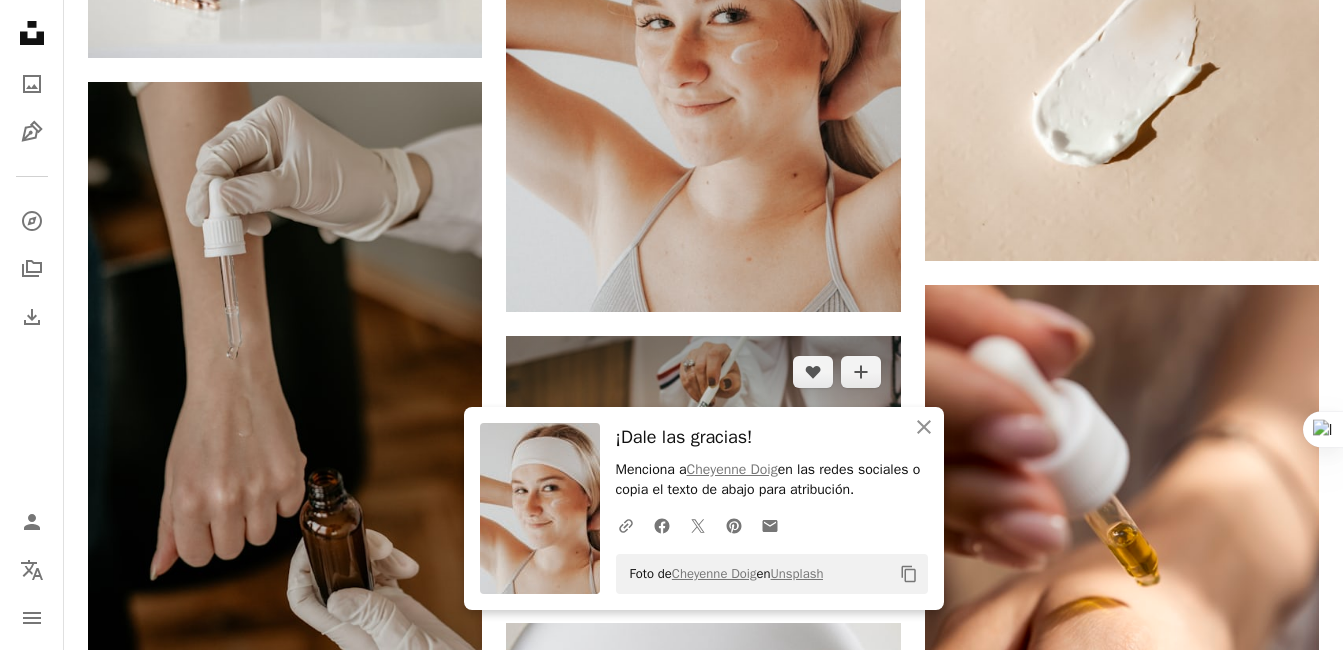 scroll, scrollTop: 2600, scrollLeft: 0, axis: vertical 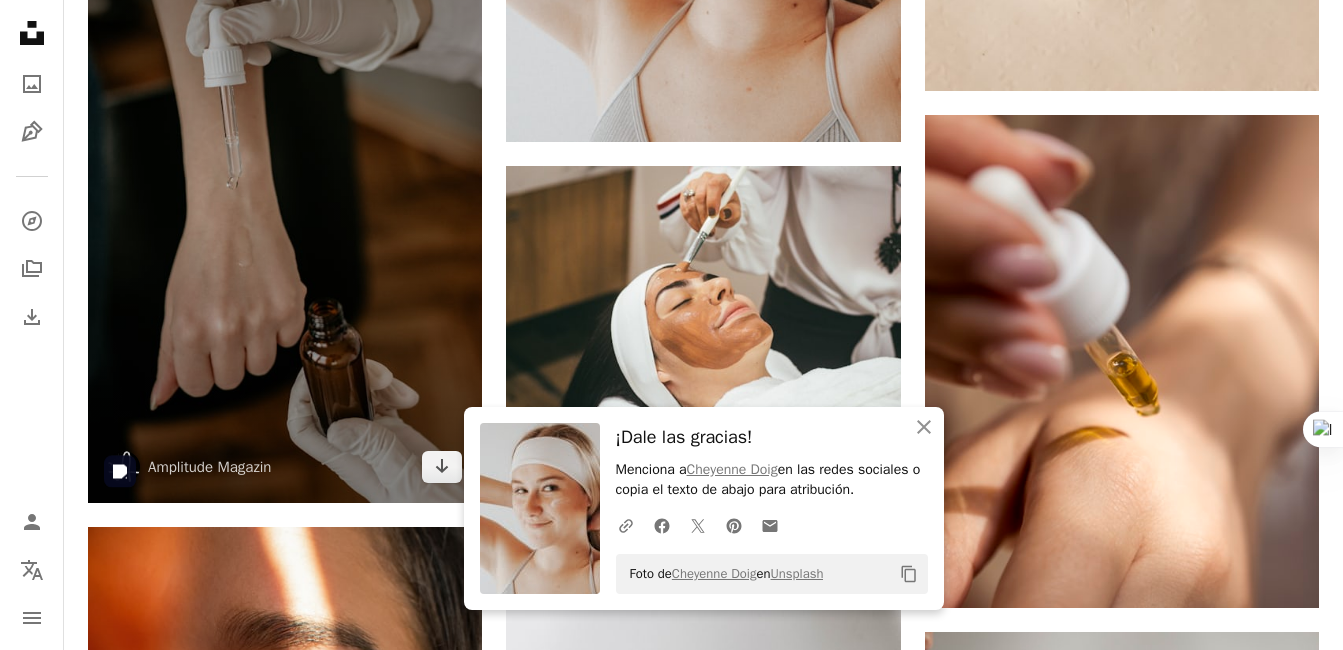 click at bounding box center [285, 207] 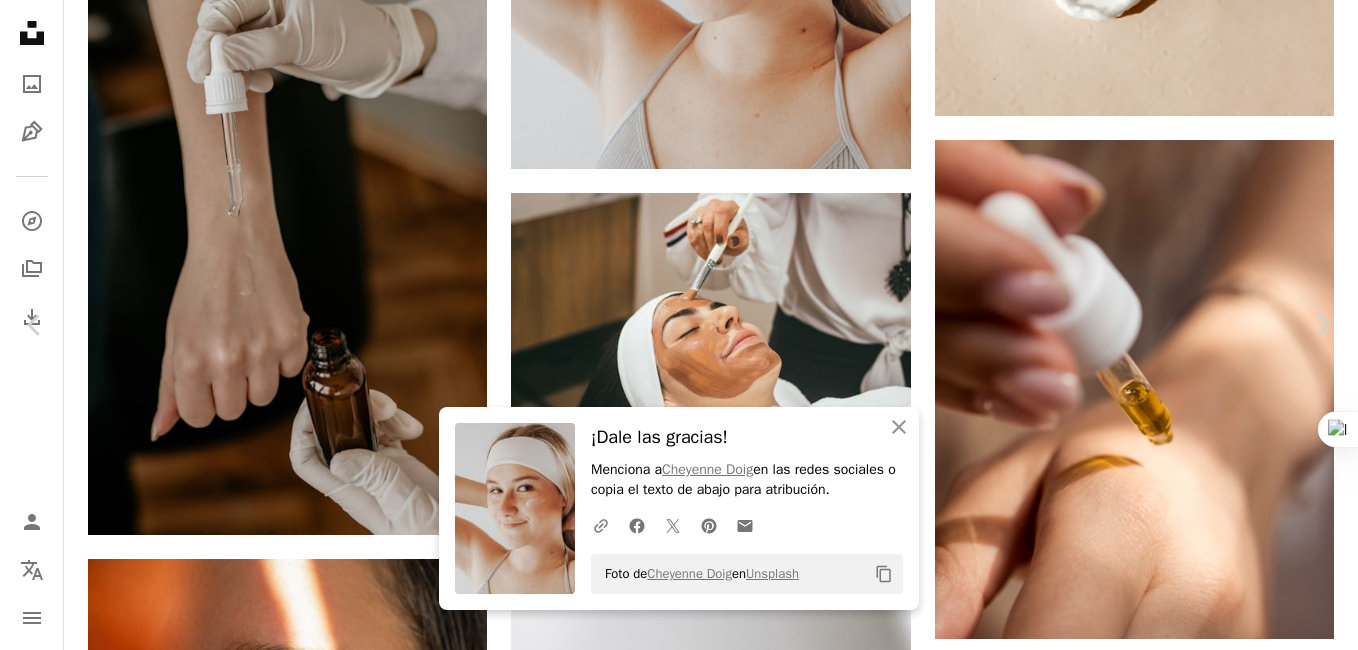 click on "Descargar gratis" at bounding box center [1152, 6137] 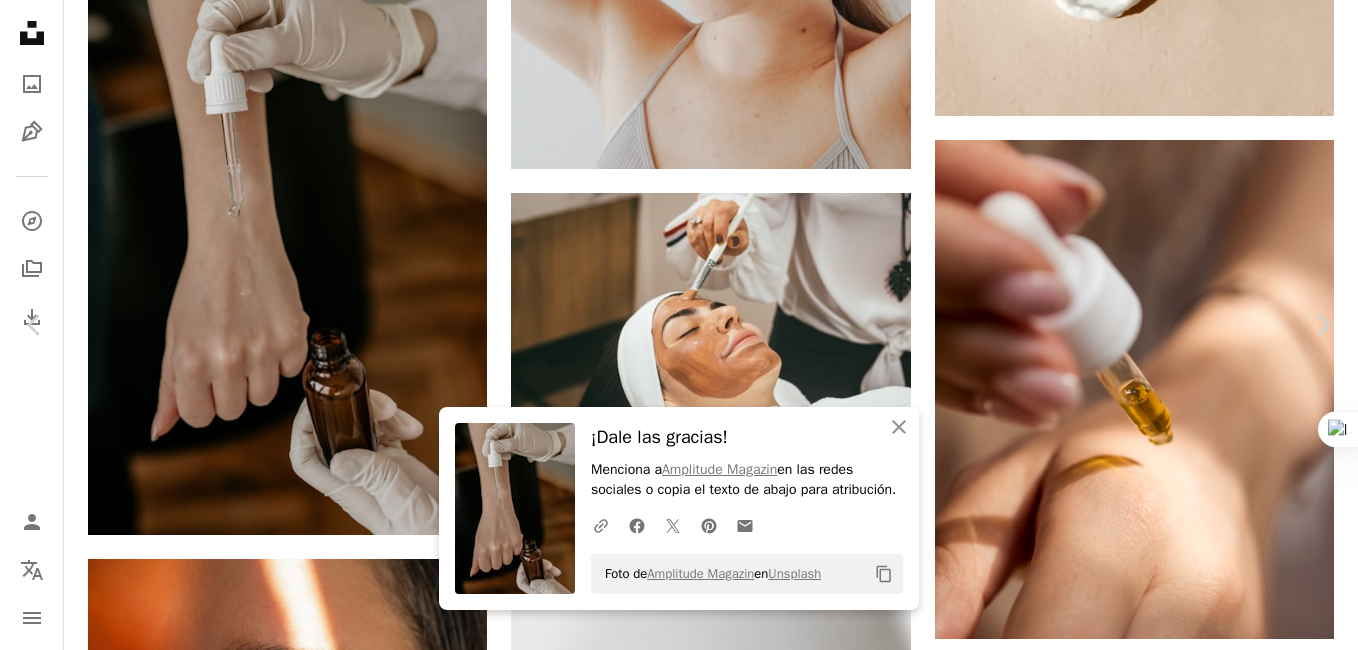 click on "An X shape Chevron left Chevron right An X shape Cerrar ¡Dale las gracias! Menciona a Amplitude Magazin en las redes sociales o copia el texto de abajo para atribución. A URL sharing icon (chains) Facebook icon X (formerly Twitter) icon Pinterest icon An envelope Foto de Amplitude Magazin en Unsplash
Copy content Amplitude Magazin amplitudemagazin A heart A plus sign Descargar gratis Chevron down Zoom in Visualizaciones 6.661.699 Descargas 32.616 Presentado en Fotos , Salud y bienestar , Negocios y Trabajo A forward-right arrow Compartir Info icon Información More Actions Calendar outlined Publicado el 10 de marzo de 2019 Camera NIKON CORPORATION, NIKON D610 Safety Uso gratuito bajo la Licencia Unsplash negocio belleza Bienestar mano piel protección de la piel equilibrar prueba productos pruebas suero Humano gris madera Cuidado de la piel vidrio beber alcohol cosmético cuidado Imágenes gratuitas Explora imágenes premium relacionadas en iStock | Ver más en iStock ↗ A heart A heart" at bounding box center [679, 6415] 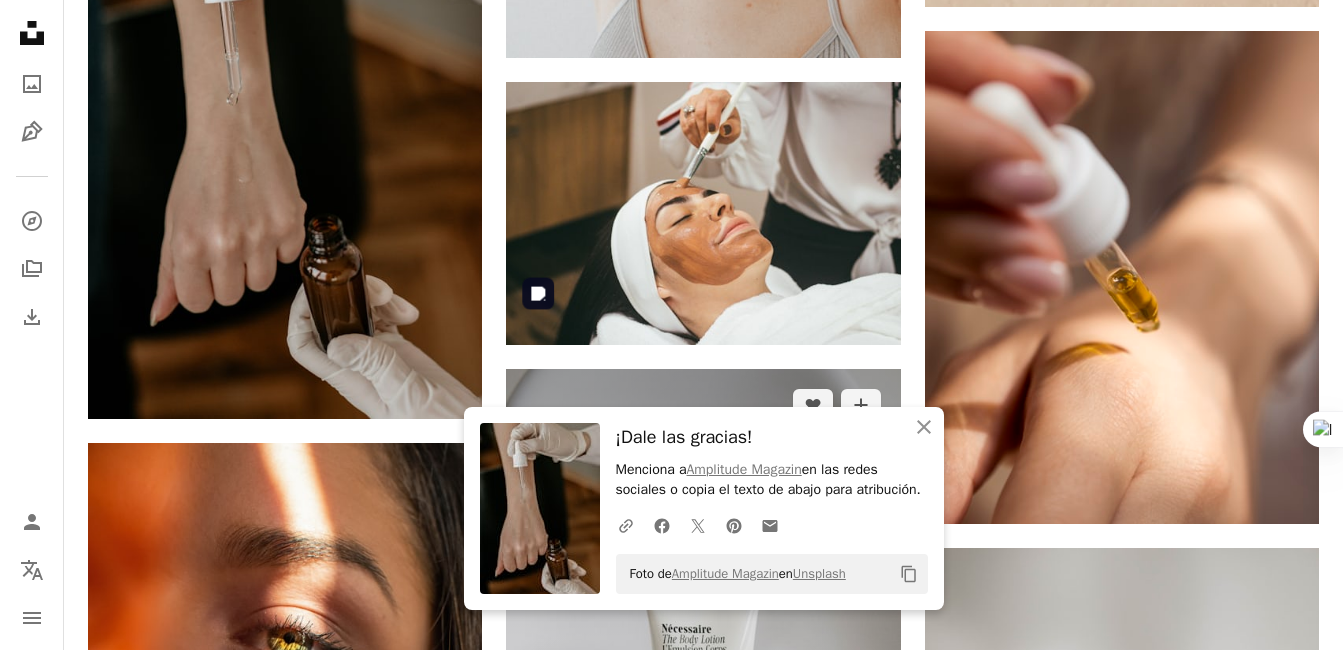 scroll, scrollTop: 2800, scrollLeft: 0, axis: vertical 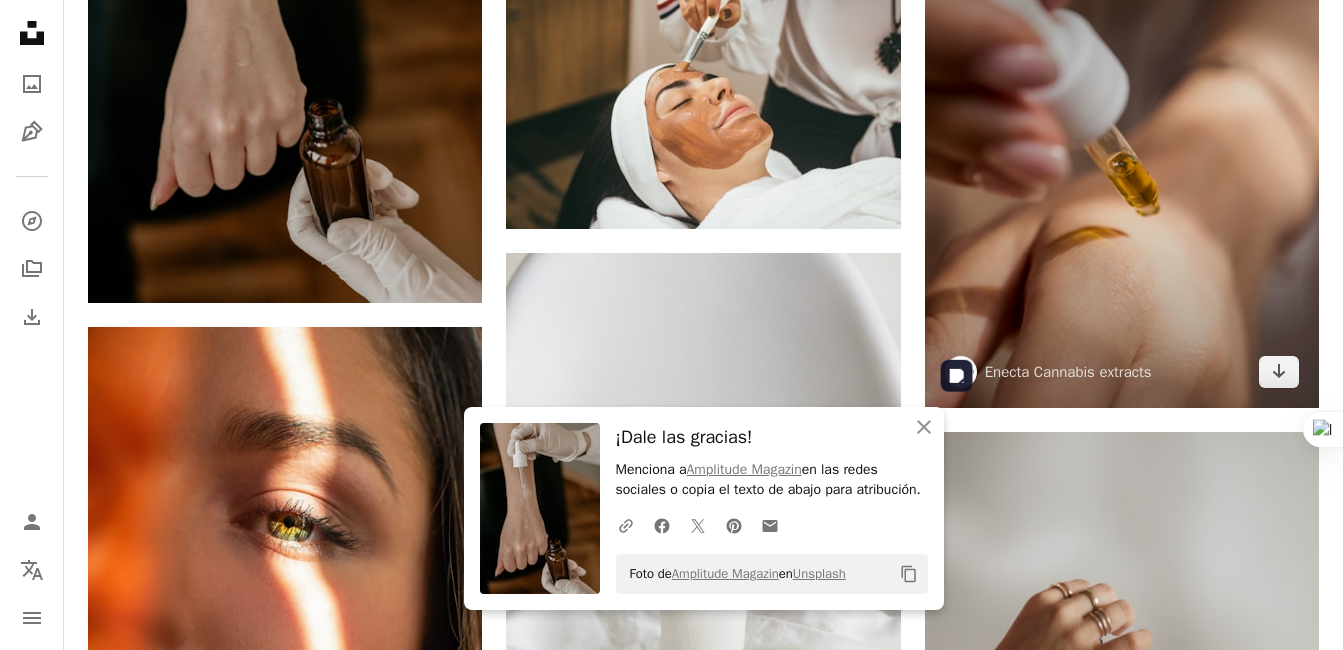 drag, startPoint x: 1079, startPoint y: 193, endPoint x: 1105, endPoint y: 187, distance: 26.683329 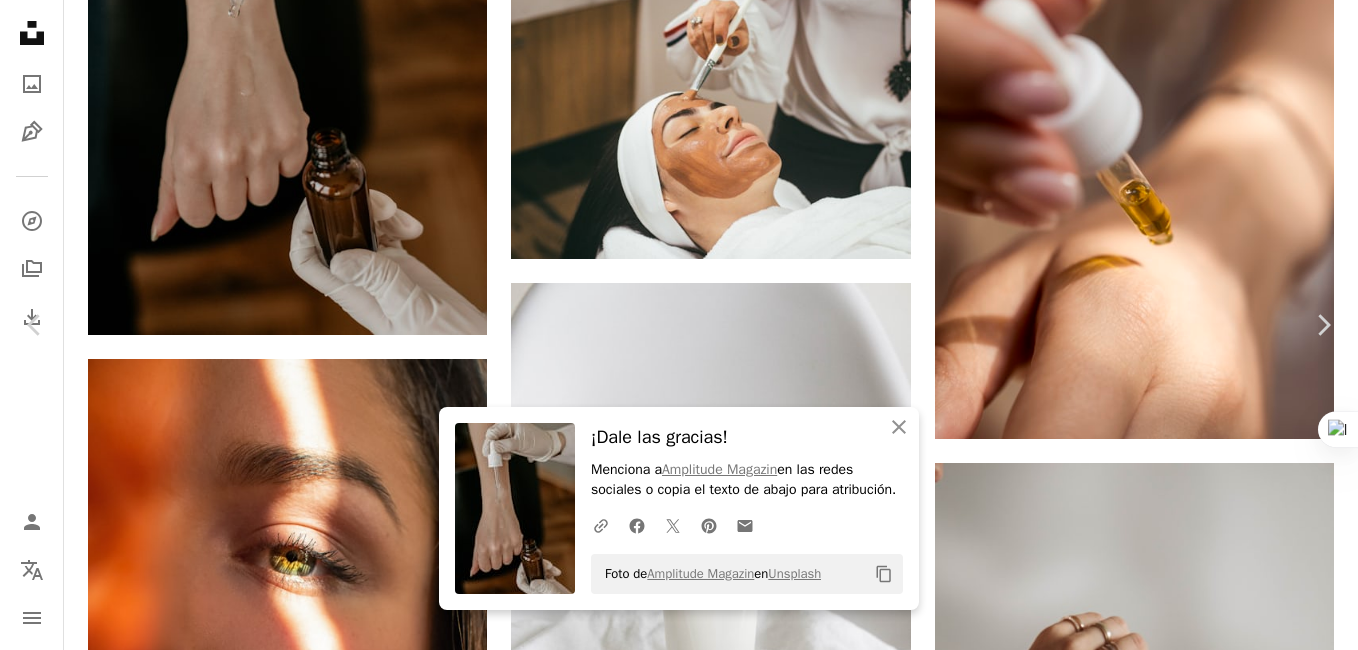 click on "Descargar gratis" at bounding box center (1152, 5937) 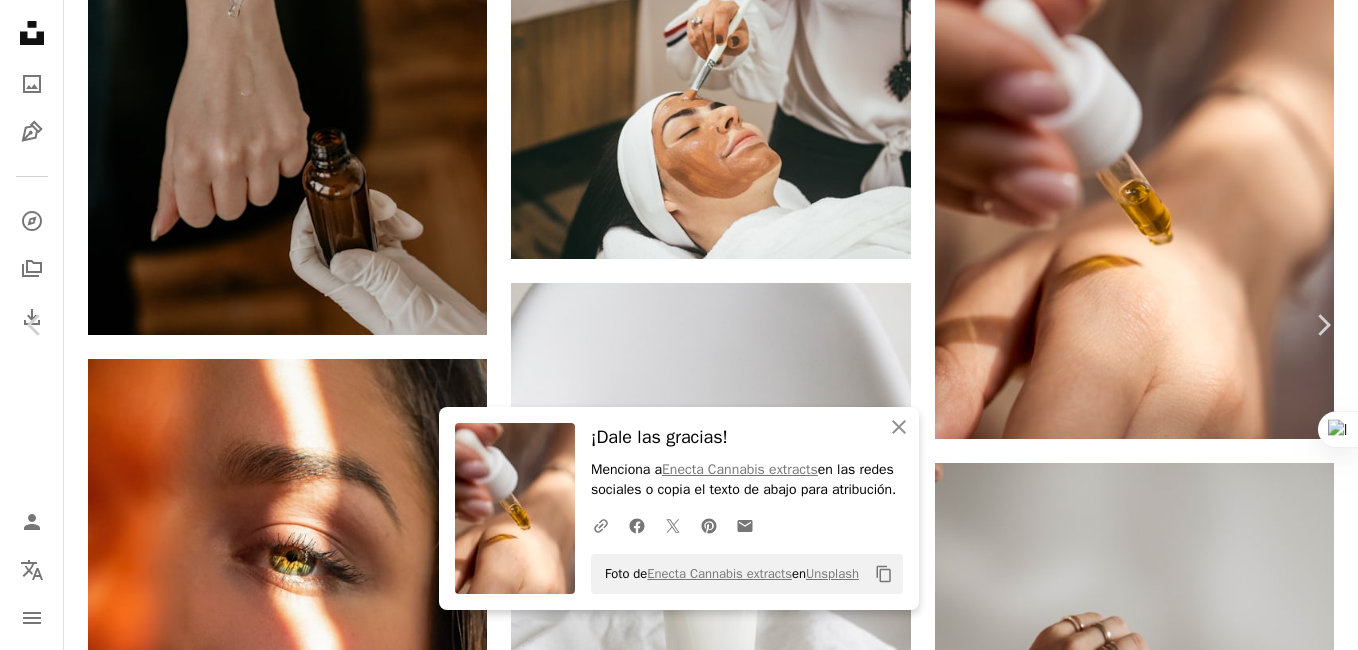 click on "Menciona a [BRAND] en las redes sociales o copia el texto de abajo para atribución. A URL sharing icon (chains) Facebook icon X (formerly Twitter) icon Pinterest icon An envelope Foto de [BRAND] en Unsplash Copy content [BRAND] [BRAND] A heart A plus sign Descargar gratis Chevron down Zoom in Visualizaciones [NUMBER] Descargas [NUMBER] A forward-right arrow Compartir Info icon Información More Actions Calendar outlined Publicado el [DATE] Camera Canon, EOS 6D Mark II Safety Uso gratuito bajo la Licencia Unsplash Bienestar piel cannabis cáñamo Aceite de CBD Aceite de cáñamo cannabidiol Humano belleza producto Cuidado de la piel joyería mano balneario cosmético aceite marca cuidado anillo accesorio Imágenes de Creative Commons Explora imágenes premium relacionadas en iStock | Ahorra un 20 % con el código UNSPLASH20 Ver más en iStock ↗" at bounding box center (679, 6215) 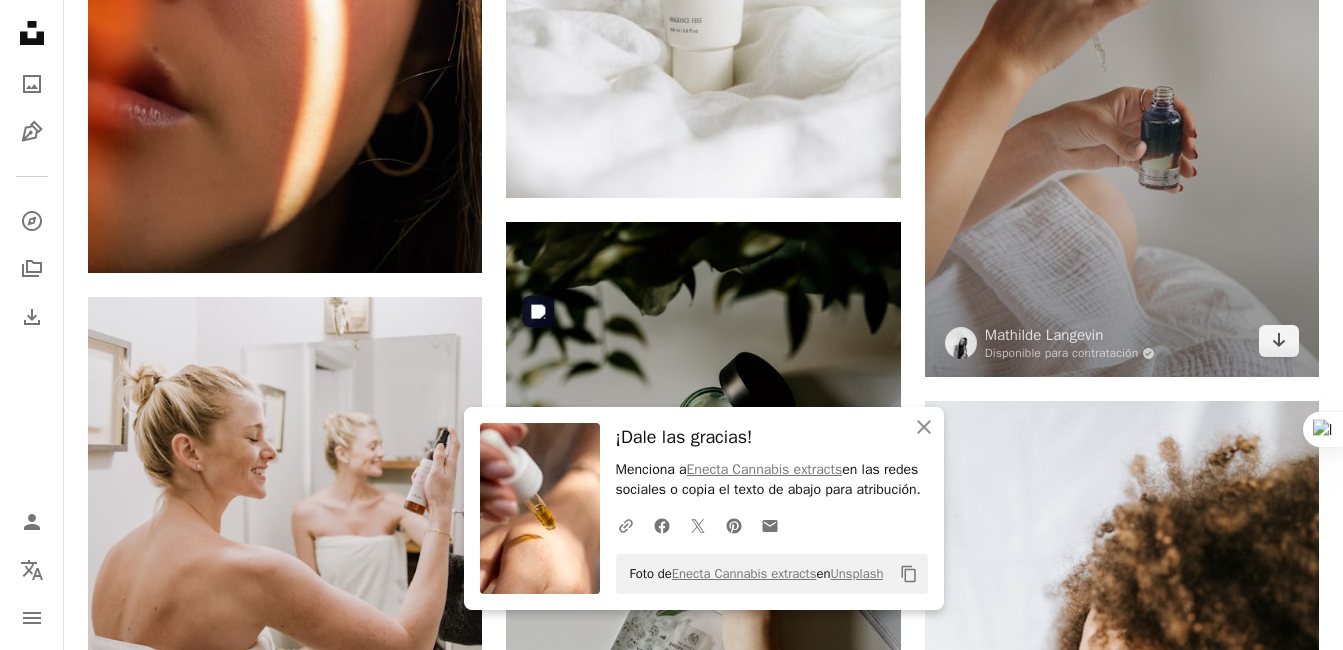 scroll, scrollTop: 3300, scrollLeft: 0, axis: vertical 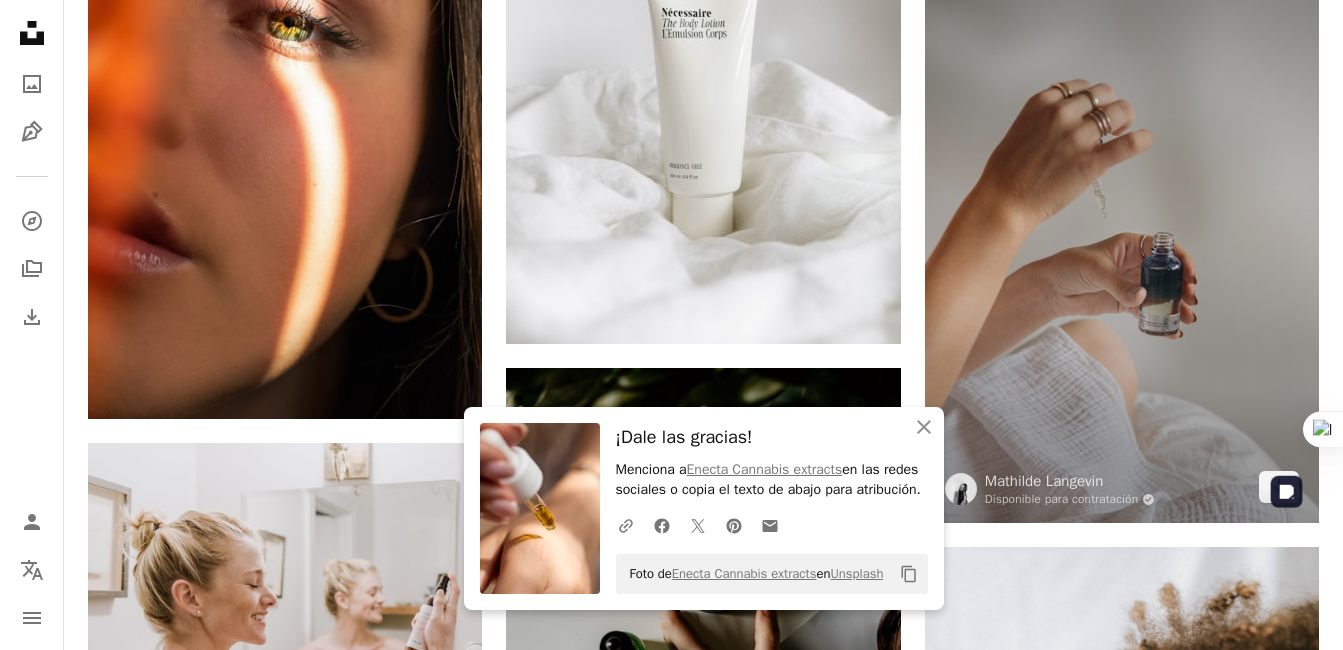 click at bounding box center (1122, 228) 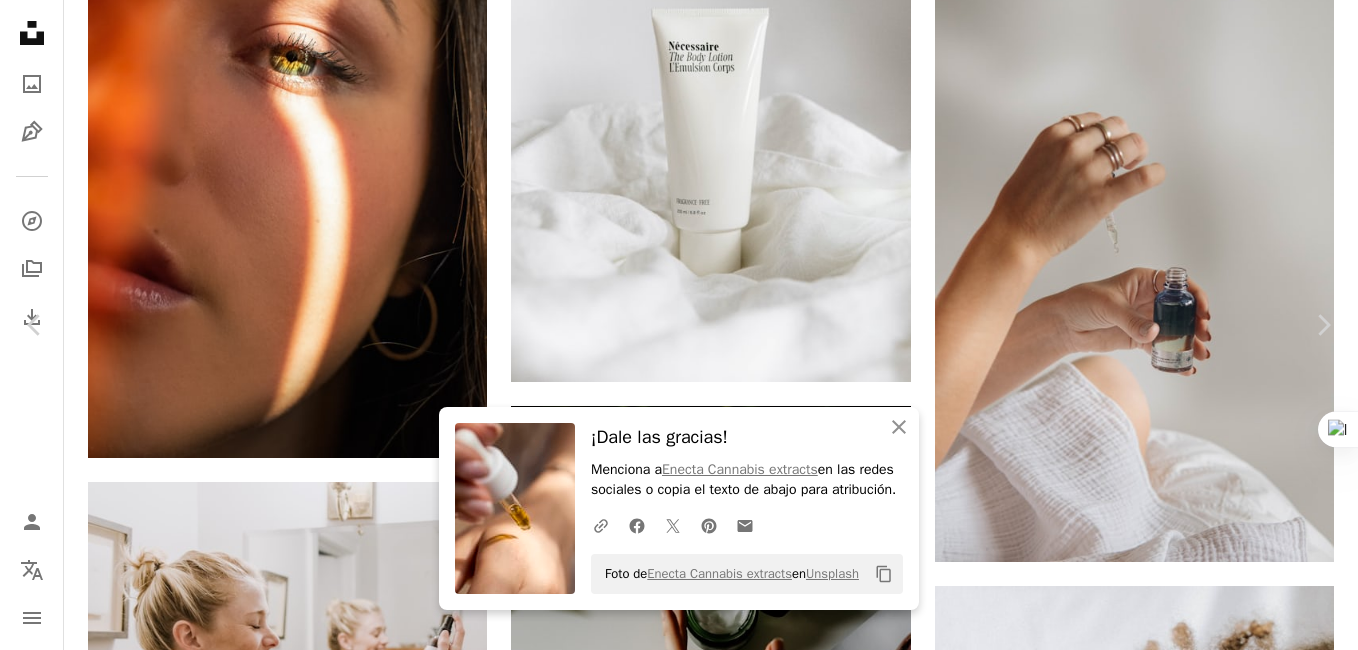 click on "Descargar gratis" at bounding box center [1152, 5438] 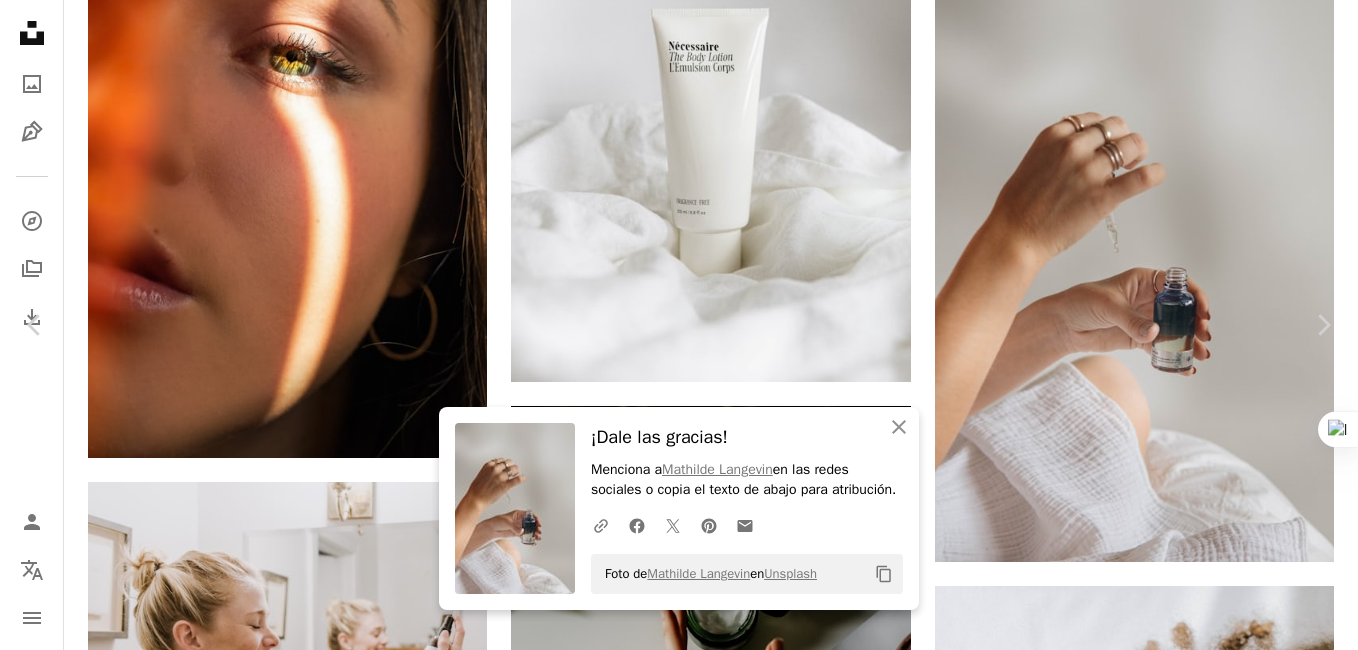 click on "An X shape Chevron left Chevron right An X shape Cerrar ¡Dale las gracias! Menciona a Mathilde Langevin en las redes sociales o copia el texto de abajo para atribución. A URL sharing icon (chains) Facebook icon X (formerly Twitter) icon Pinterest icon An envelope Foto de Mathilde Langevin en Unsplash
Copy content Mathilde Langevin Disponible para contratación A checkmark inside of a circle A heart A plus sign Descargar gratis Chevron down Zoom in Visualizaciones 5.989.018 Descargas 65.395 Presentado en Salud y bienestar , Moda y Belleza A forward-right arrow Compartir Info icon Información More Actions Calendar outlined Publicado el 13 de mayo de 2021 Camera SONY, ILCE-7 Safety Uso gratuito bajo la Licencia Unsplash moda Salud Blanco Bienestar Cuidado de la piel manos mínimo piel cuidados personales estilo Fotografía de producto editorial Productos para el cuidado de la piel cdb rutina de cuidado de la piel Modelo de mano Sérum para el cuidado de la piel Humano belleza producto | ↗" at bounding box center [679, 5716] 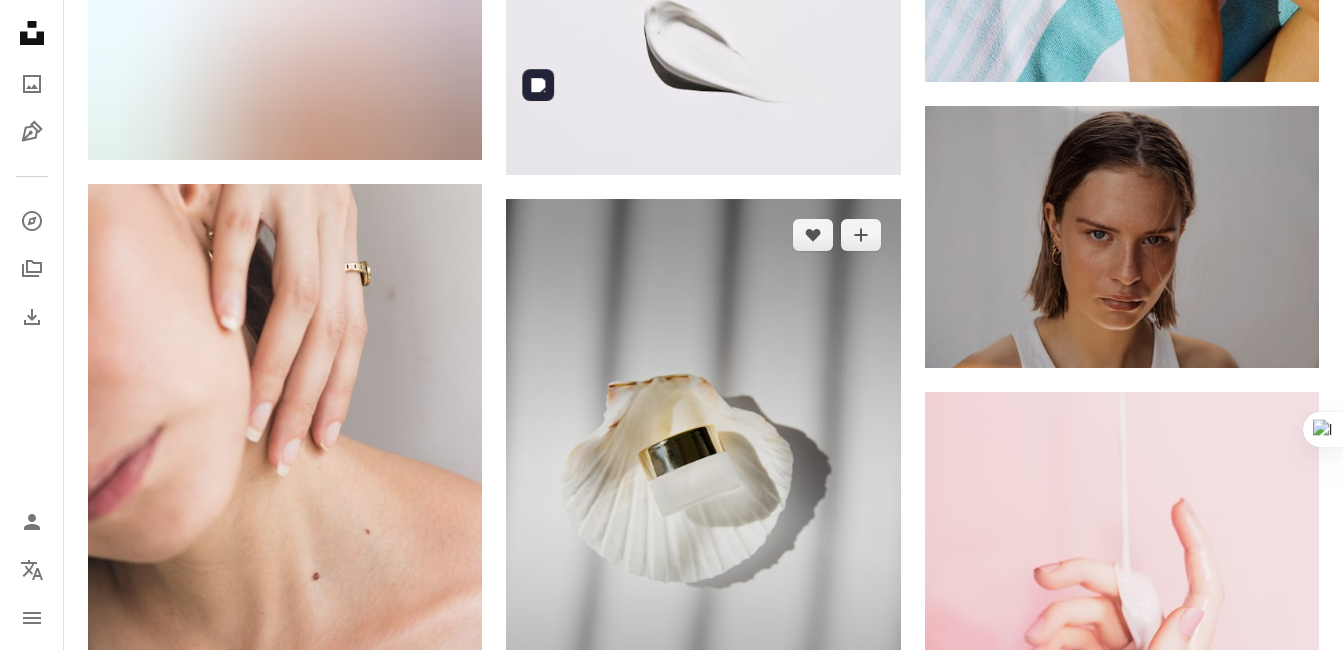 scroll, scrollTop: 5100, scrollLeft: 0, axis: vertical 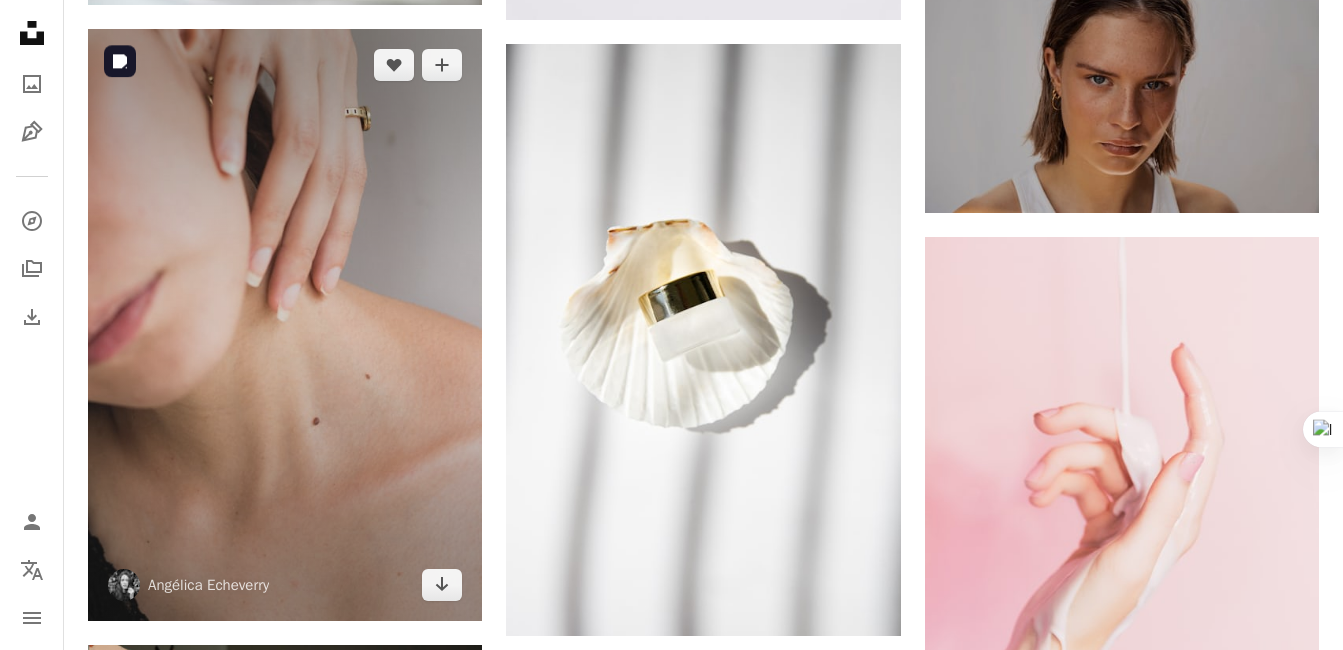 click at bounding box center (285, 324) 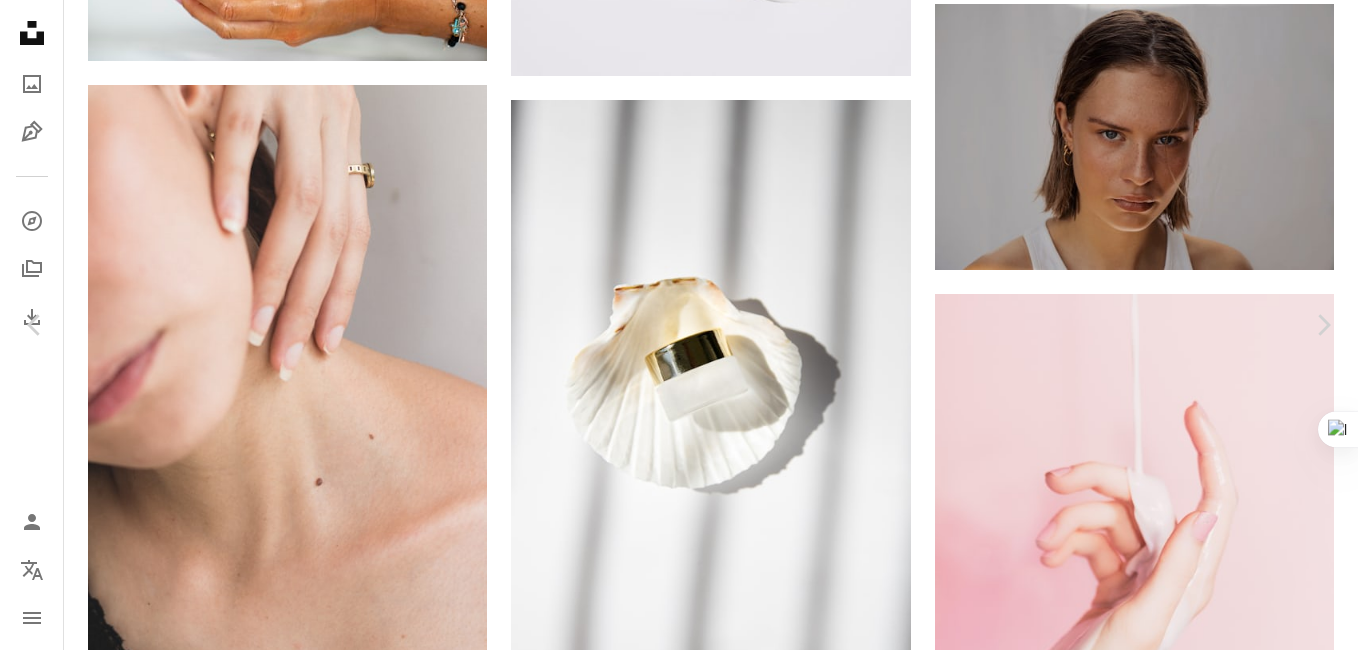 click on "Descargar gratis" at bounding box center (1152, 3637) 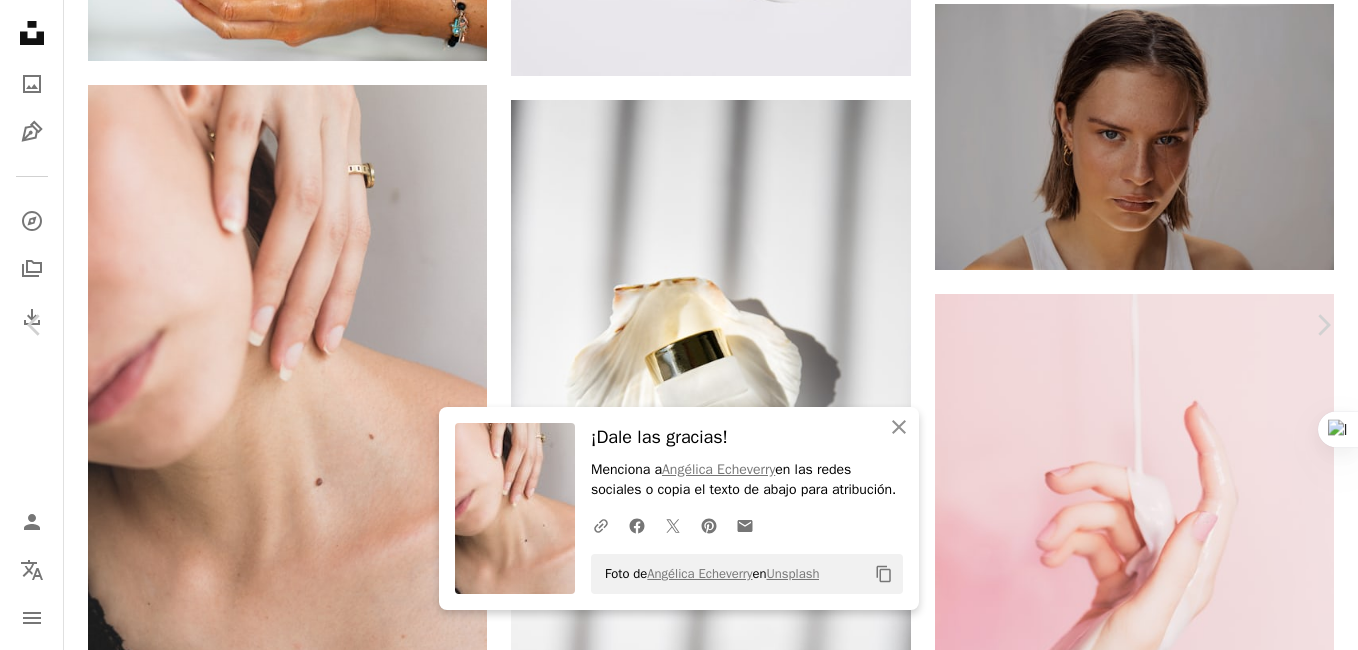 click on "Menciona a [PERSON] en las redes sociales o copia el texto de abajo para atribución. A URL sharing icon (chains) Facebook icon X (formerly Twitter) icon Pinterest icon An envelope Foto de [PERSON] en Unsplash Copy content [PERSON] [PERSON] A heart A plus sign Descargar gratis Chevron down Zoom in Visualizaciones [NUMBER] Descargas [NUMBER] Presentado en Fotos A forward-right arrow Compartir Info icon Información More Actions Calendar outlined Publicado el [DATE] Camera Canon, EOS 77D Safety Uso gratuito bajo la Licencia Unsplash textura muchacha natural manos piel estrés reiki suave dolor de cuello Tensión en el cuello mujer Humano gente cara sitio web gris belleza Bienestar Cuidado de la piel balneario Imágenes de Creative Commons Explora imágenes premium relacionadas en iStock | Ahorra un 20 % con el código UNSPLASH20 Ver más en iStock ↗ A heart S L" at bounding box center (679, 3915) 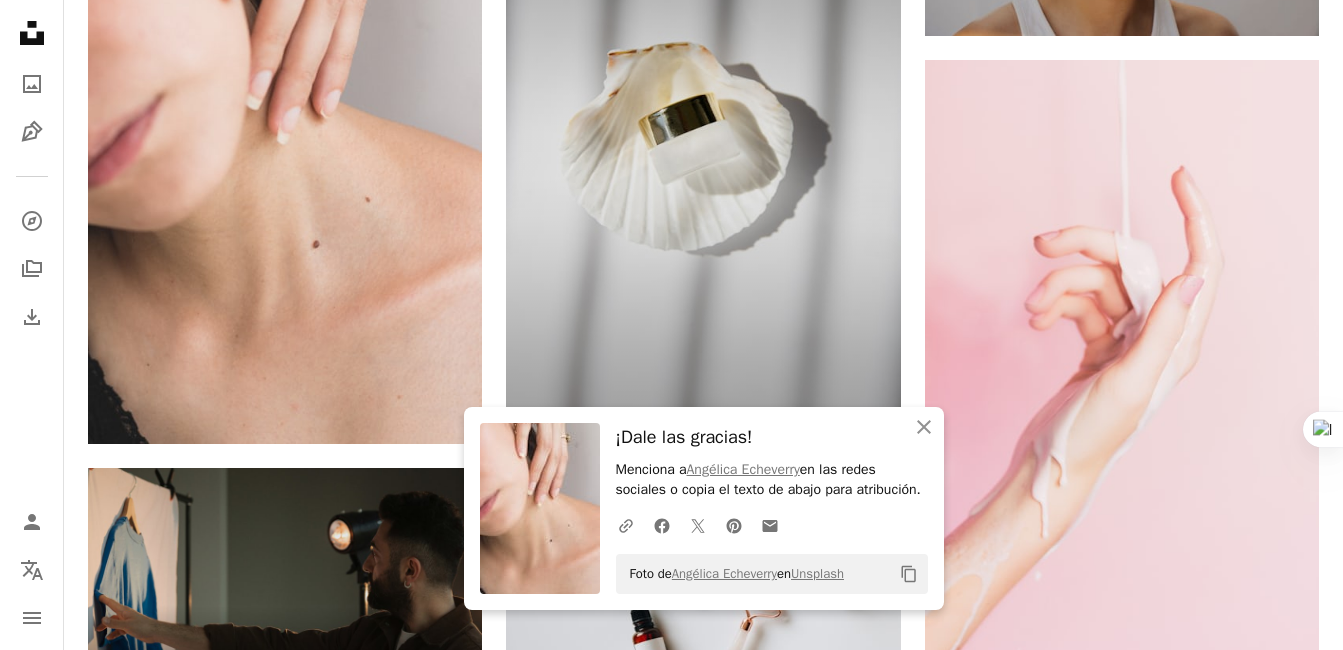 scroll, scrollTop: 5400, scrollLeft: 0, axis: vertical 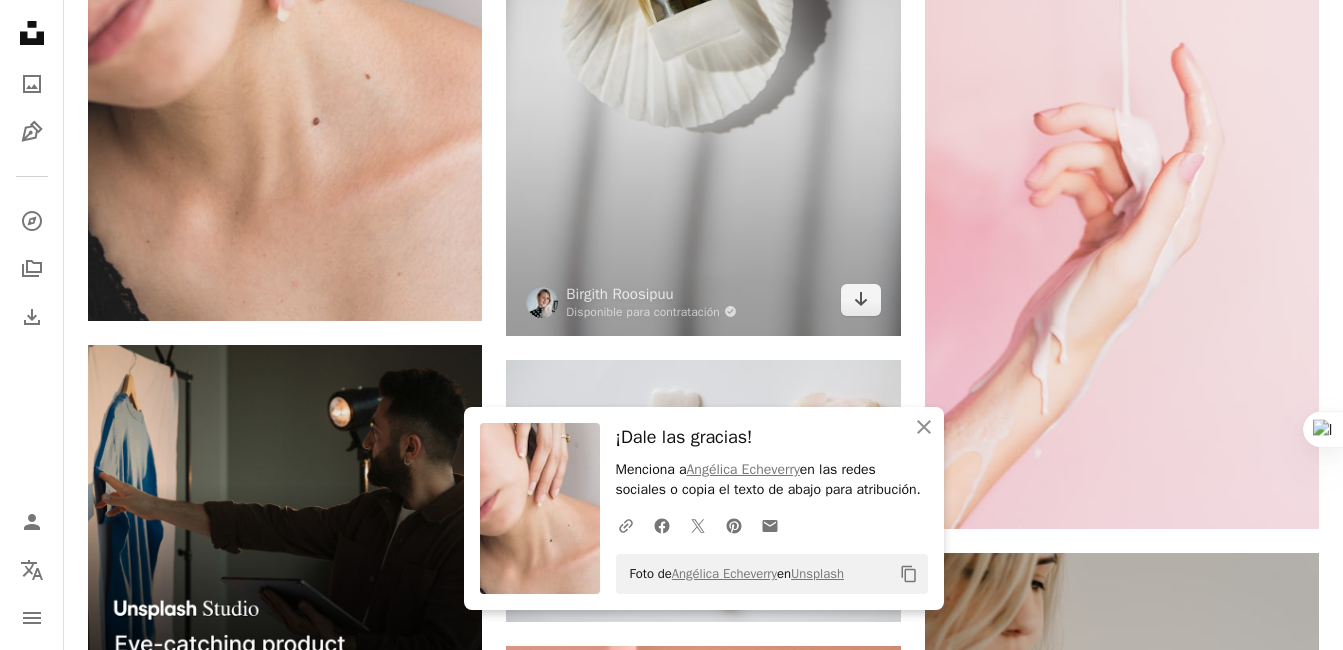 click at bounding box center (703, 39) 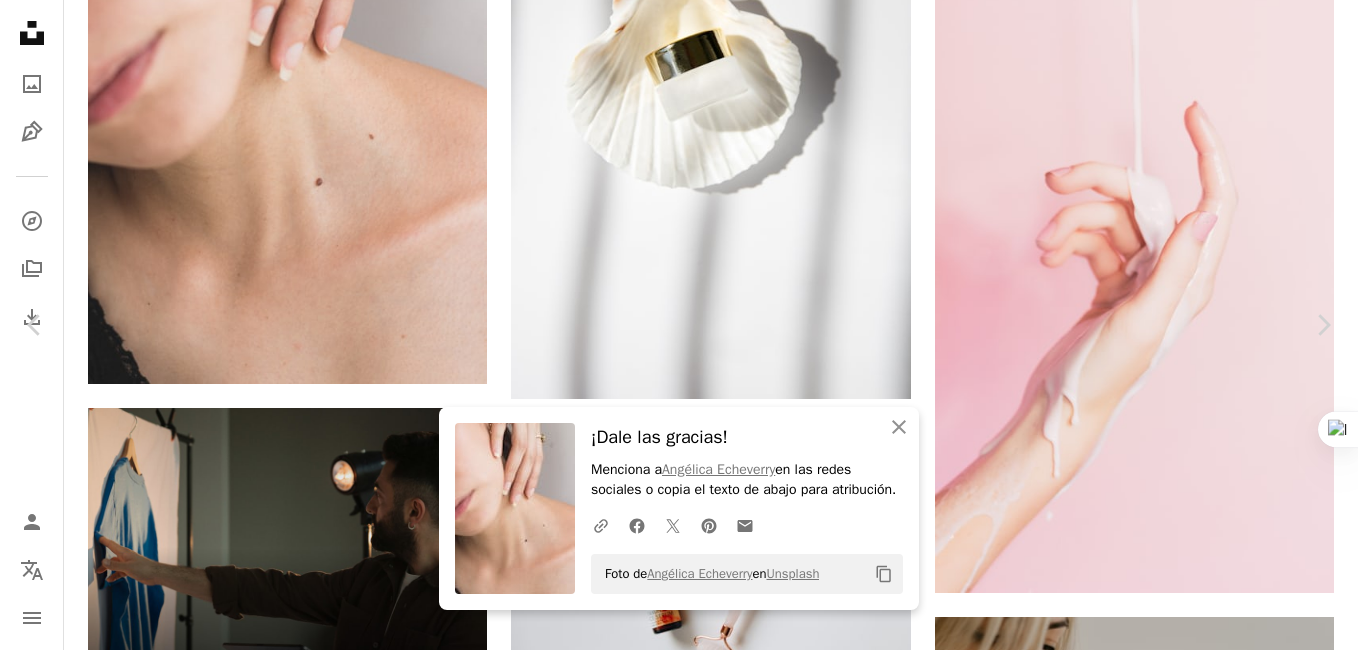 click on "Descargar gratis" at bounding box center (1152, 3337) 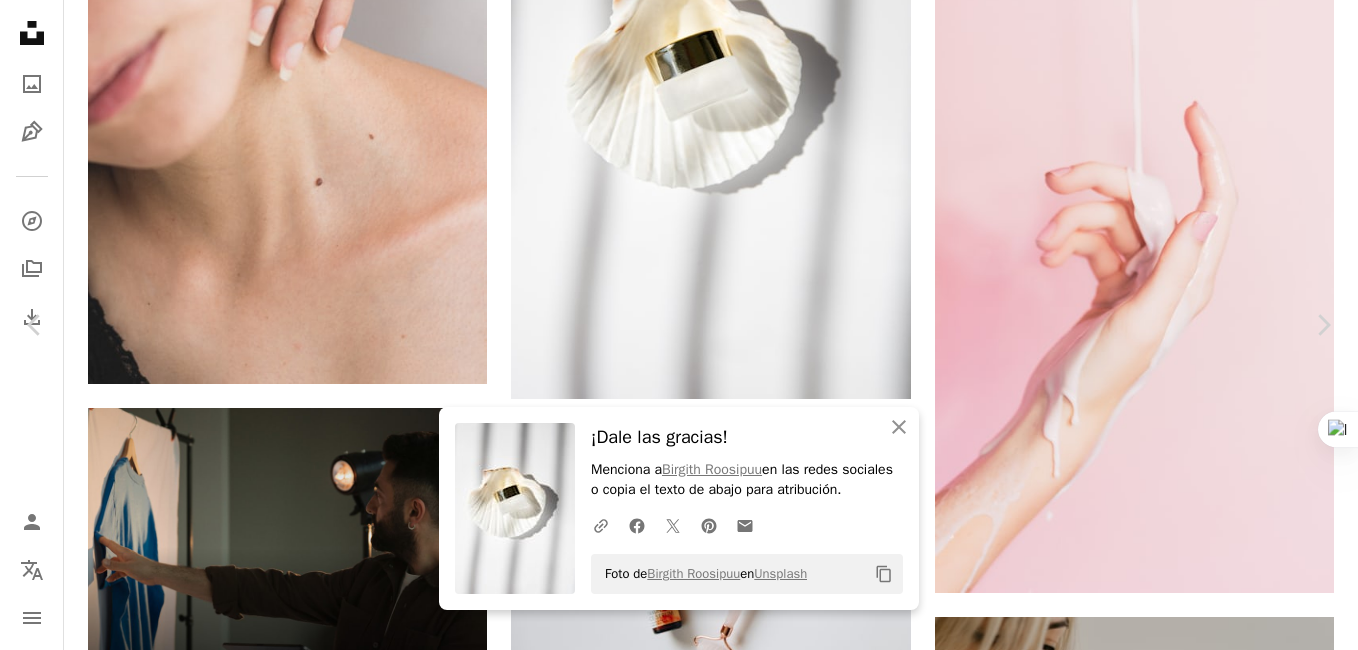 click on "An X shape Chevron left Chevron right An X shape Cerrar ¡Dale las gracias! Menciona a Birgith Roosipuu en las redes sociales o copia el texto de abajo para atribución. A URL sharing icon (chains) Facebook icon X (formerly Twitter) icon Pinterest icon An envelope Foto de Birgith Roosipuu en Unsplash
Copy content Birgith Roosipuu Disponible para contratación A checkmark inside of a circle A heart A plus sign Descargar gratis Chevron down Zoom in Visualizaciones 453.148 Descargas 3955 Presentado en Moda y Belleza A forward-right arrow Compartir Info icon Información More Actions Calendar outlined Publicado el 26 de mayo de 2021 Camera Canon, EOS 6D Safety Uso gratuito bajo la Licencia Unsplash moda maqueta protección de la piel estilo gris belleza iluminación lámpara Imágenes gratuitas Explora imágenes premium relacionadas en iStock | Ahorra un 20 % con el código UNSPLASH20 Ver más en iStock ↗ Imágenes relacionadas A heart A plus sign Liza Pooor Disponible para contratación" at bounding box center (679, 3615) 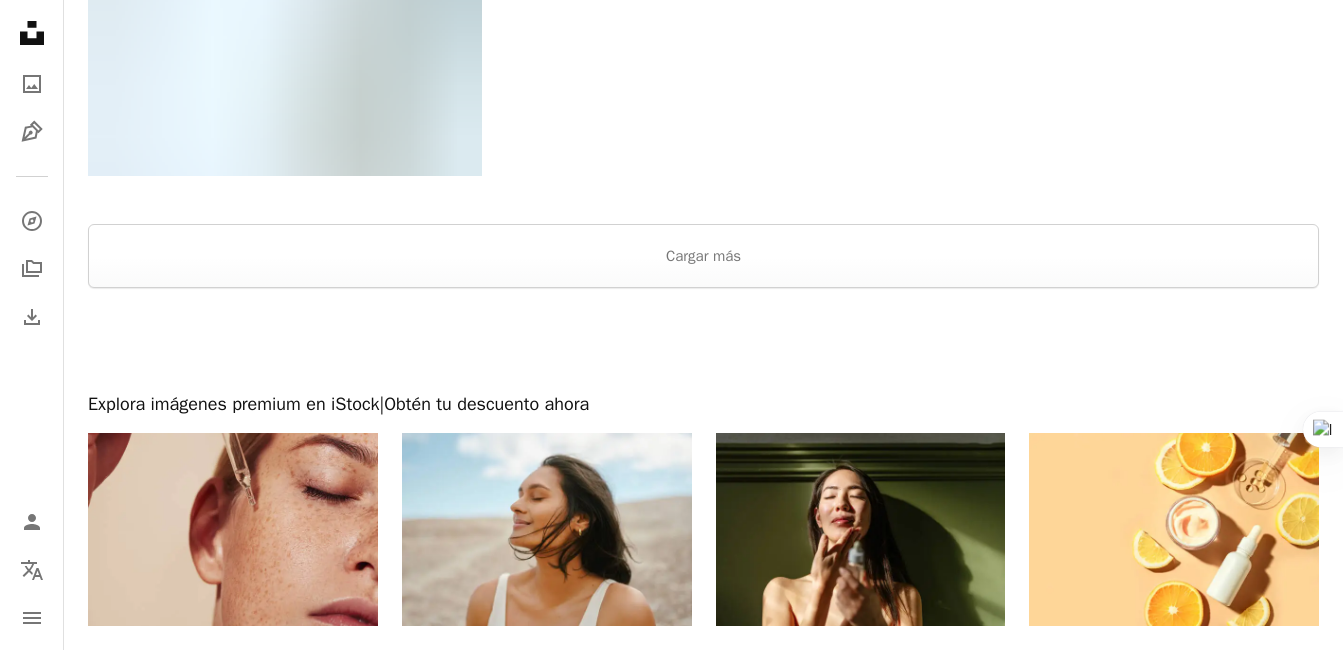 scroll, scrollTop: 7500, scrollLeft: 0, axis: vertical 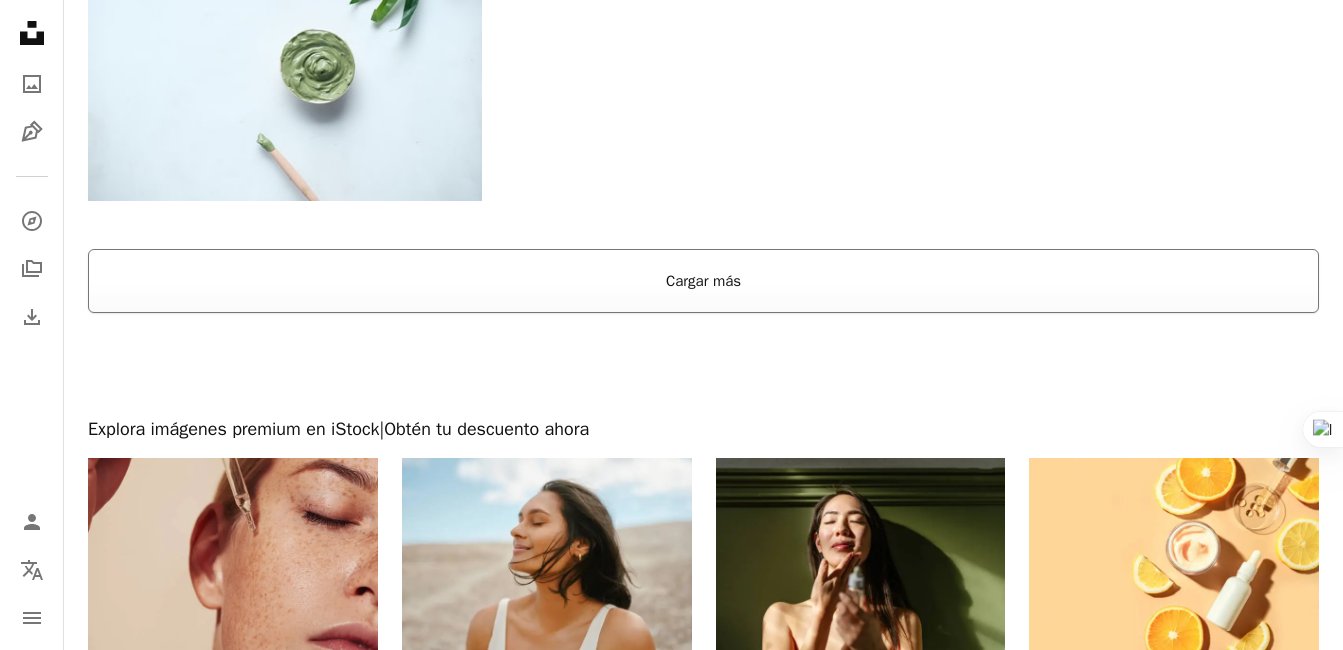 click on "Cargar más" at bounding box center [703, 281] 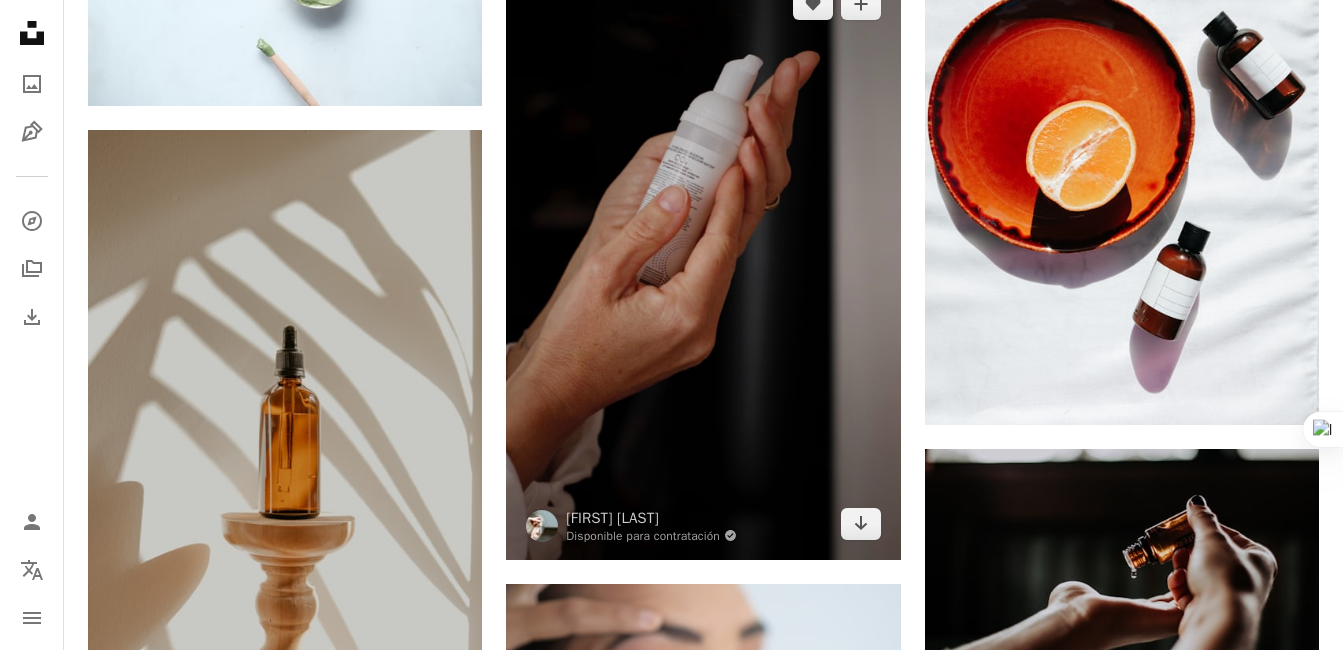 scroll, scrollTop: 7600, scrollLeft: 0, axis: vertical 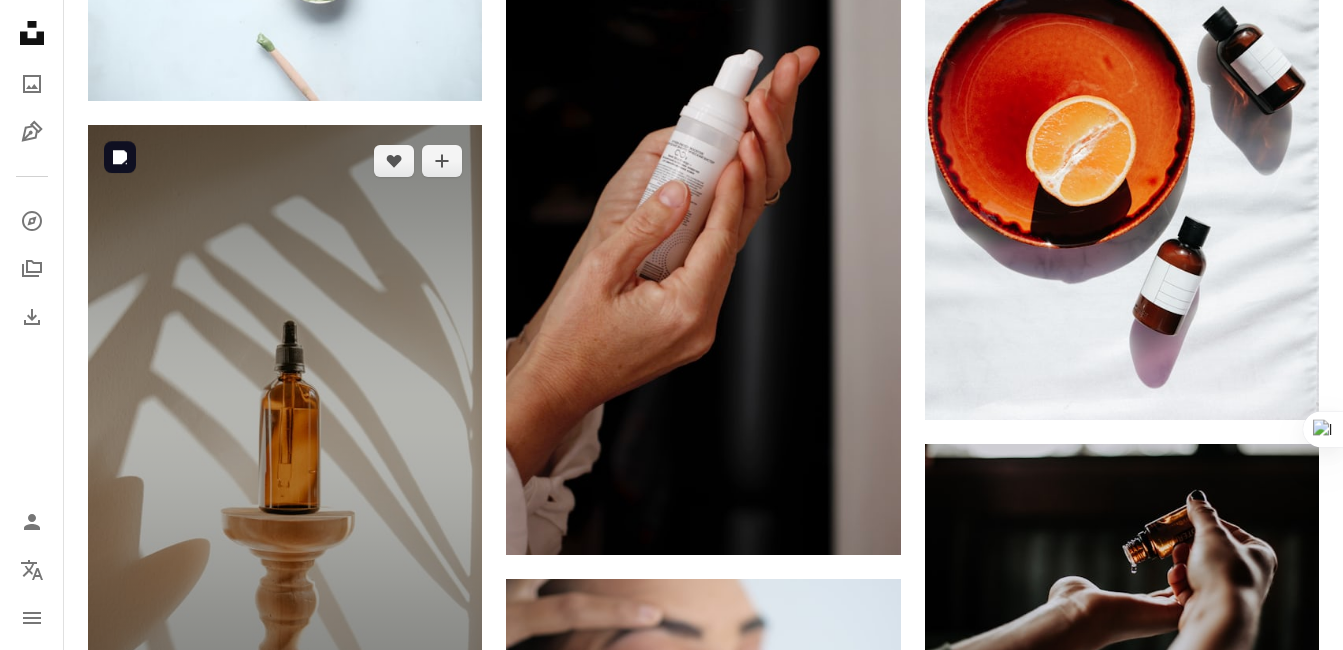 click at bounding box center (285, 420) 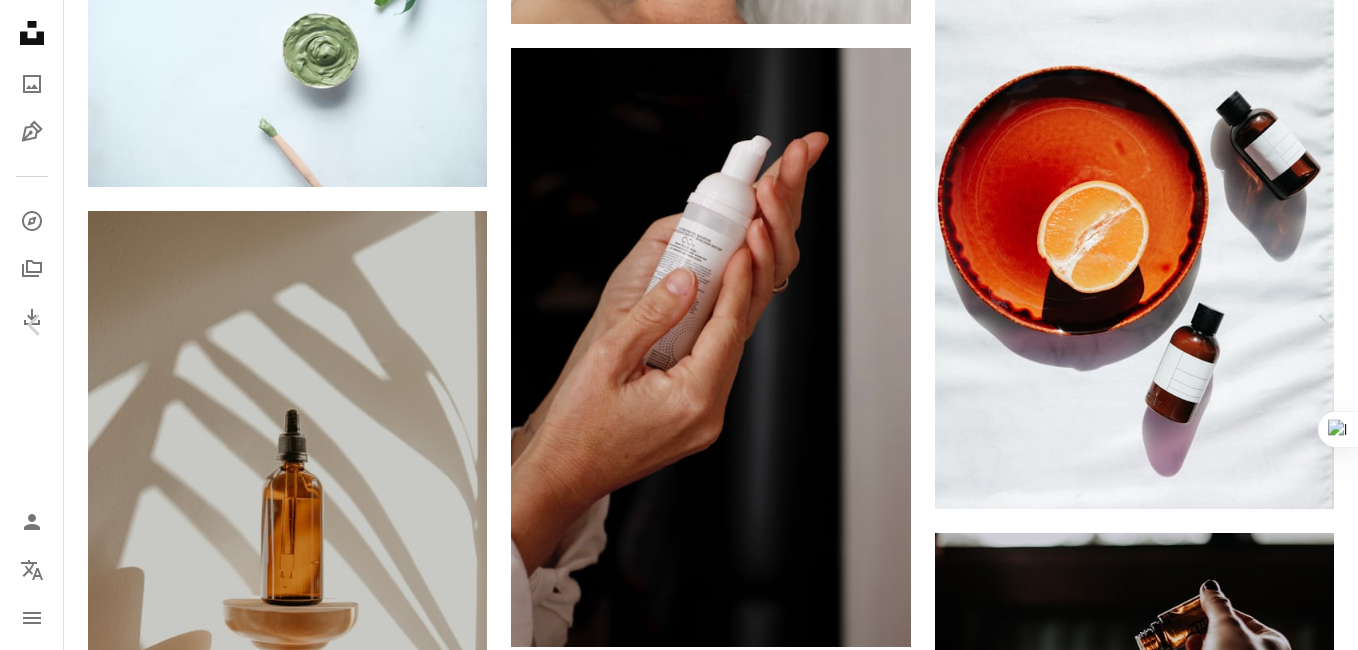 click on "Descargar gratis" at bounding box center (1152, 3889) 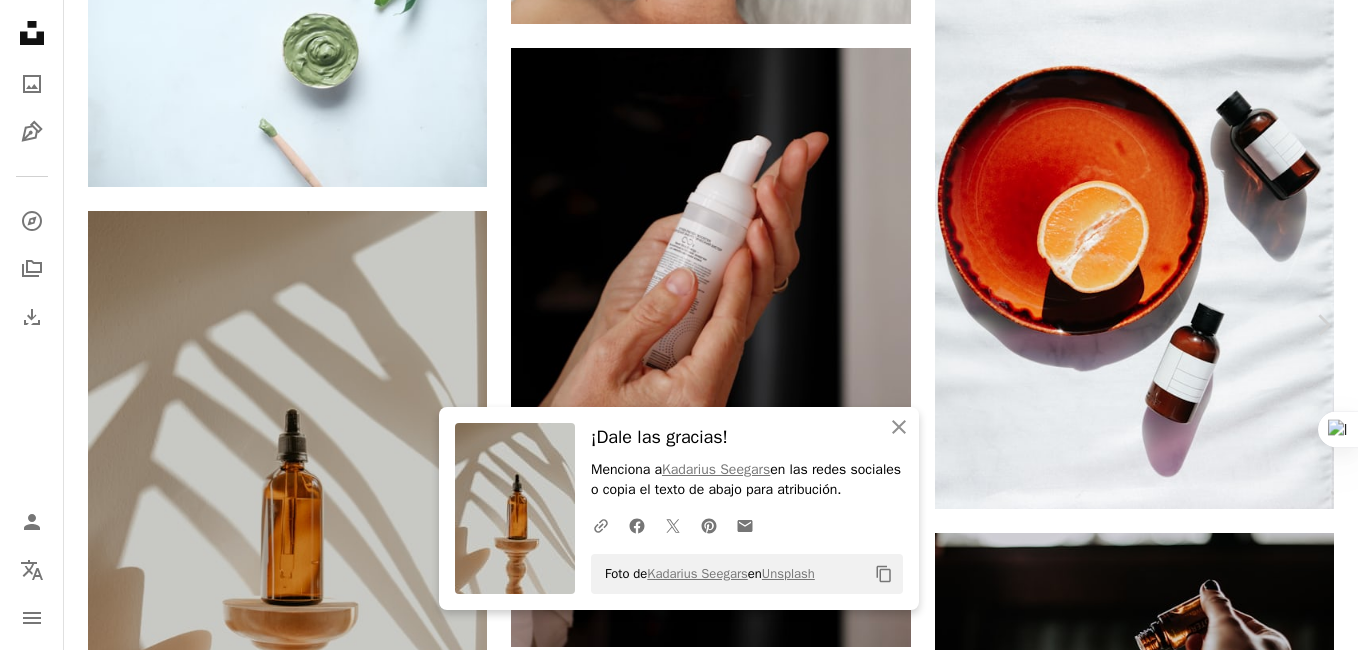 click on "Chevron left" at bounding box center [35, 325] 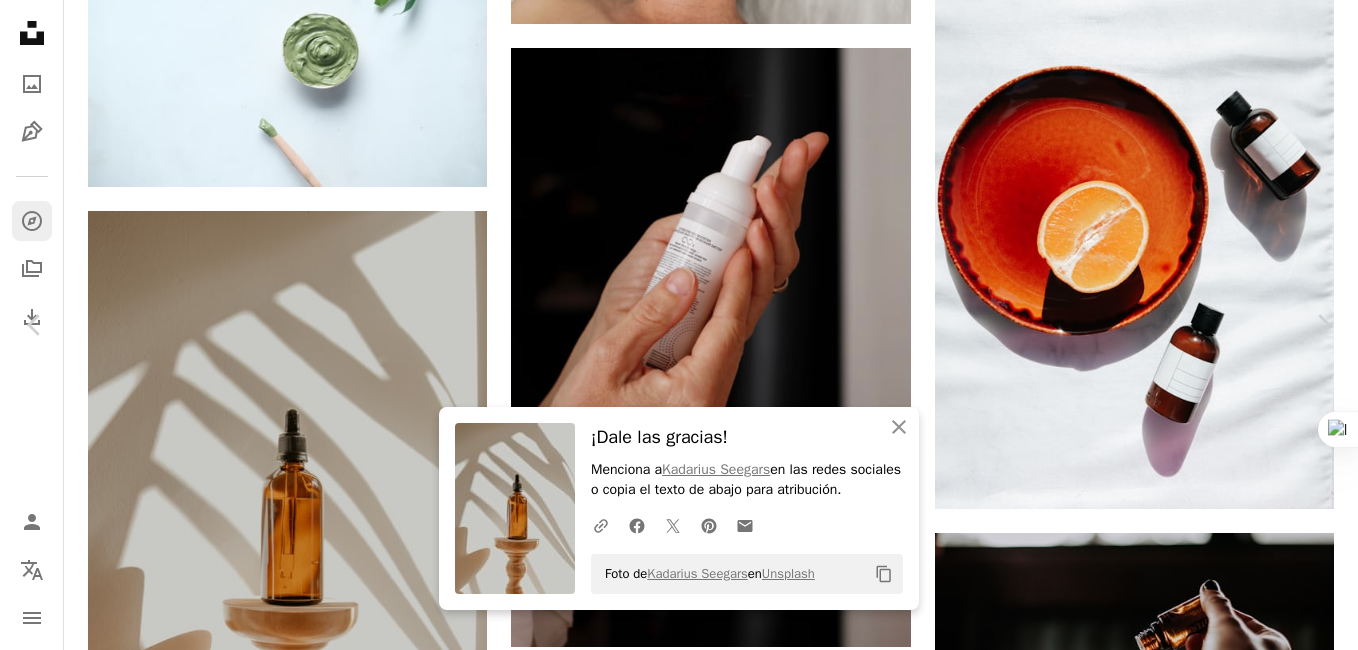 click on "An X shape Chevron left Chevron right An X shape Cerrar ¡Dale las gracias! Menciona a Kadarius Seegars en las redes sociales o copia el texto de abajo para atribución. A URL sharing icon (chains) Facebook icon X (formerly Twitter) icon Pinterest icon An envelope Foto de Kadarius Seegars en Unsplash
Copy content Kadarius Seegars Disponible para contratación A checkmark inside of a circle A heart A plus sign Descargar gratis Chevron down Zoom in Visualizaciones 1.091.361 Descargas 6138 Presentado en Fotos , Salud y bienestar A forward-right arrow Compartir Info icon Información More Actions Calendar outlined Publicado el 16 de abril de 2021 Camera Canon, EOS 6D Safety Uso gratuito bajo la Licencia Unsplash Bienestar protección de la piel Cuidado orgánico de la piel víveres planta fruta naranja beber sano bebida medicación tazón Fruta cítrica pelar Imágenes de Creative Commons Explora imágenes premium relacionadas en iStock | Ahorra un 20 % con el código UNSPLASH20 ↗ A heart" at bounding box center (679, 4167) 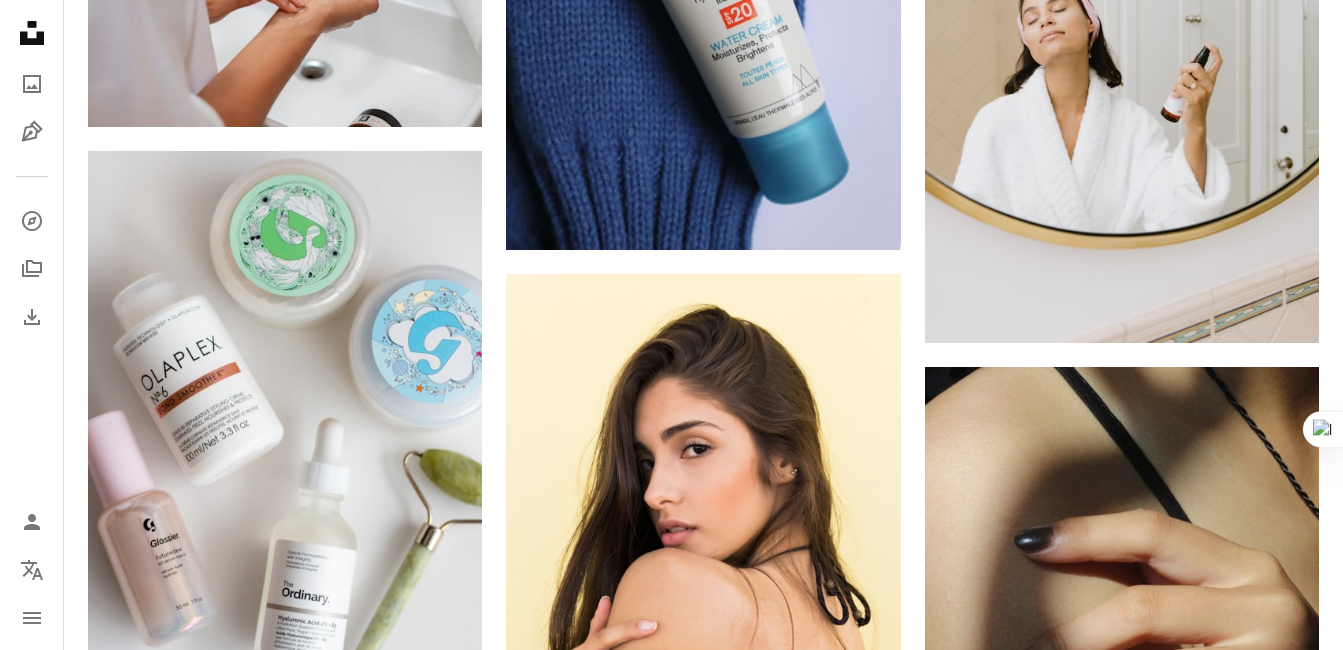 scroll, scrollTop: 13000, scrollLeft: 0, axis: vertical 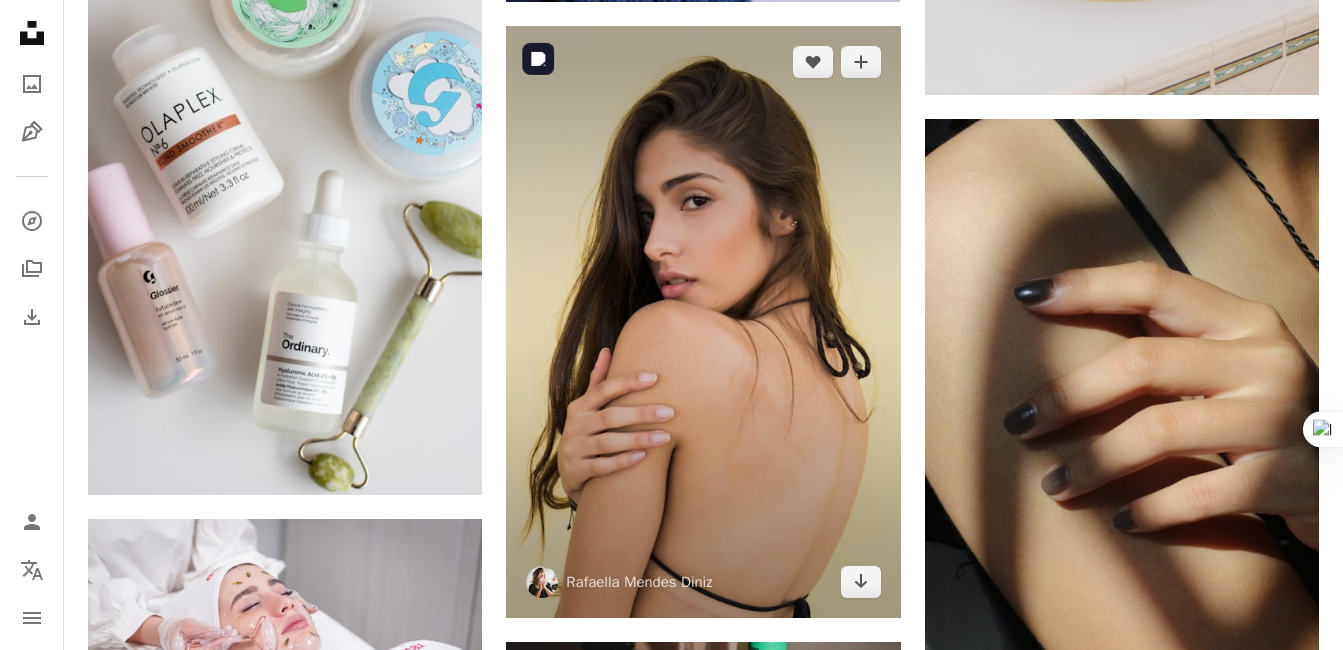 click at bounding box center (703, 321) 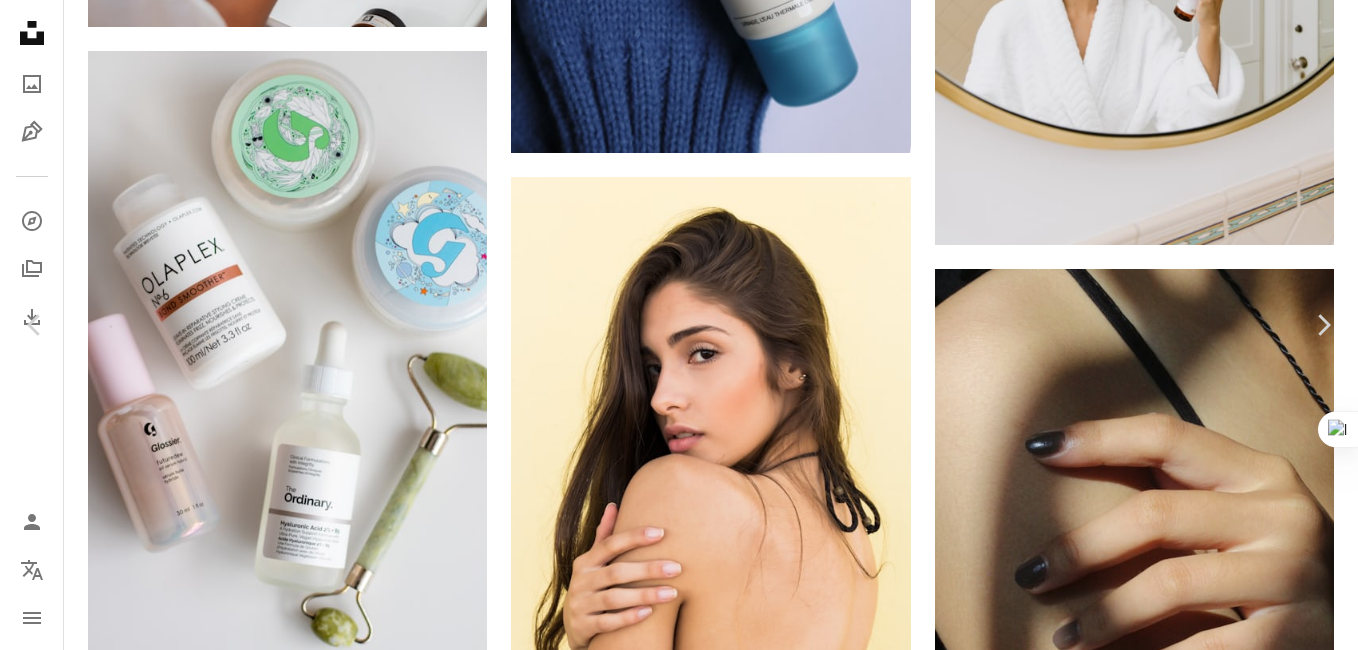 click on "Descargar gratis" at bounding box center (1152, 4389) 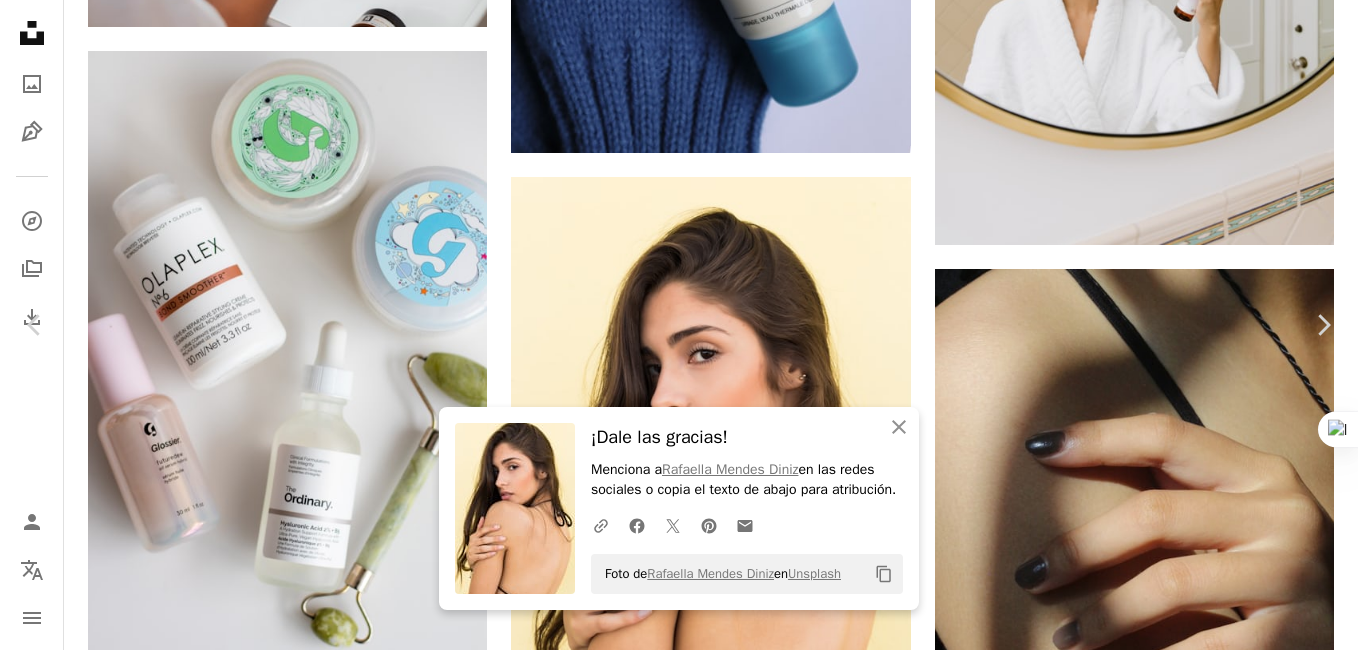 click on "Menciona a [PERSON] en las redes sociales o copia el texto de abajo para atribución. A URL sharing icon (chains) Facebook icon X (formerly Twitter) icon Pinterest icon An envelope Foto de [PERSON] en Unsplash Copy content [PERSON] [PERSON] A heart A plus sign Descargar gratis Chevron down Zoom in Visualizaciones [NUMBER] Descargas [NUMBER] Presentado en Fotos , Moda y Belleza , Salud y bienestar A forward-right arrow Compartir Info icon Información More Actions Calendar outlined Publicado el [DATE] Safety Uso gratuito bajo la Licencia Unsplash mujer retrato muchacha bikini hembra chica bonita piel dama Foto de chica hermosa joven Atrás labio Pelo largo Closeup hombro morena Echando la vista atrás Mirando por encima del hombro arte Humano Imágenes gratuitas Explora imágenes premium relacionadas en iStock | Ahorra un 20 % con el código UNSPLASH20 ↗" at bounding box center [679, 4667] 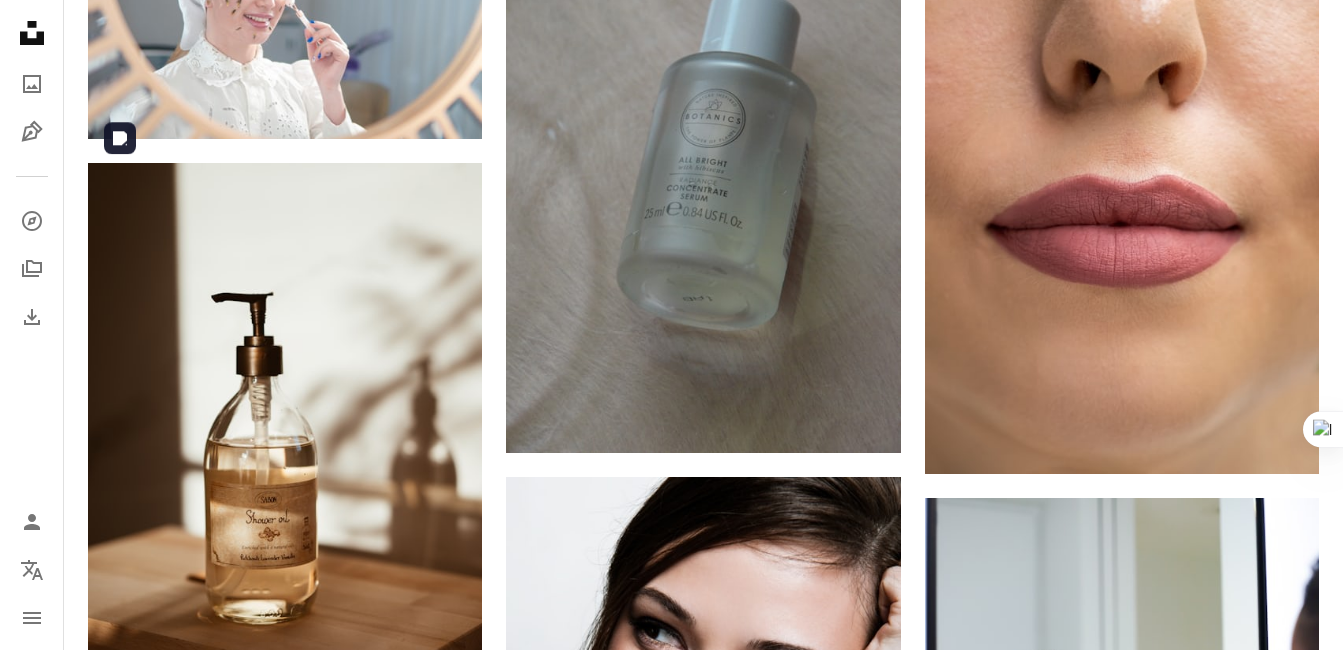 scroll, scrollTop: 24995, scrollLeft: 0, axis: vertical 